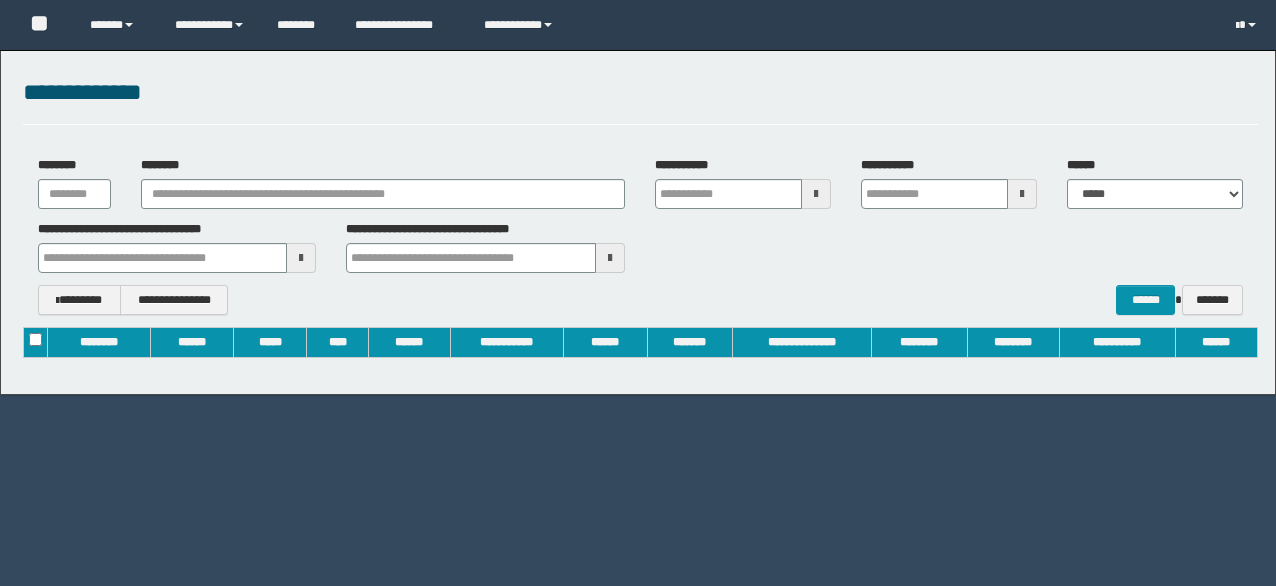 scroll, scrollTop: 0, scrollLeft: 0, axis: both 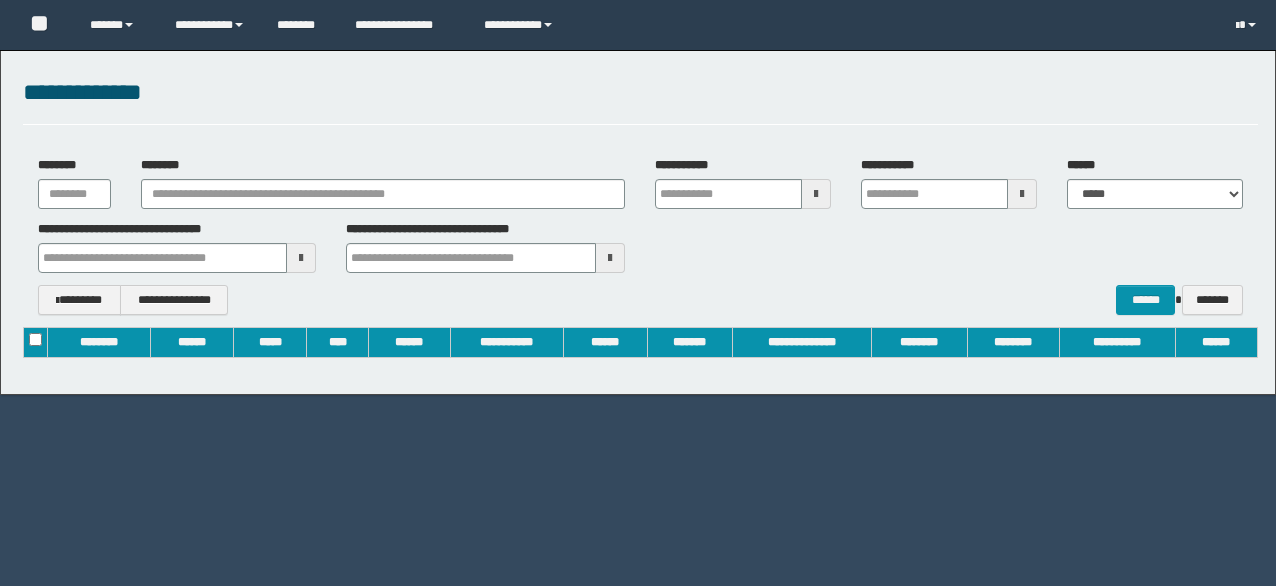 click at bounding box center [301, 258] 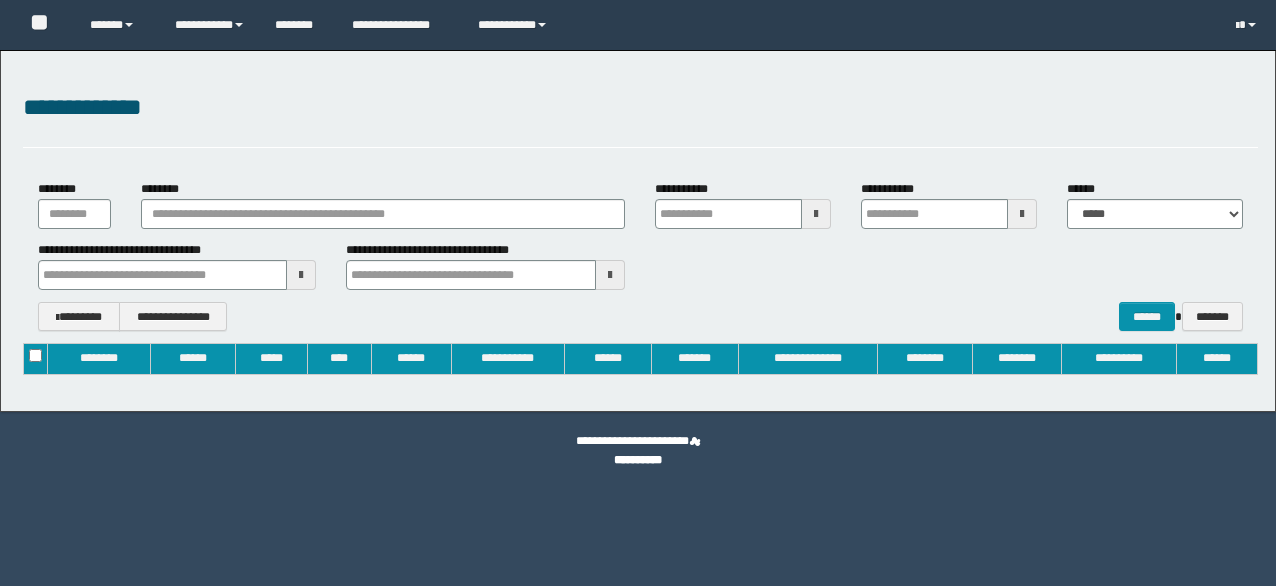 type on "**********" 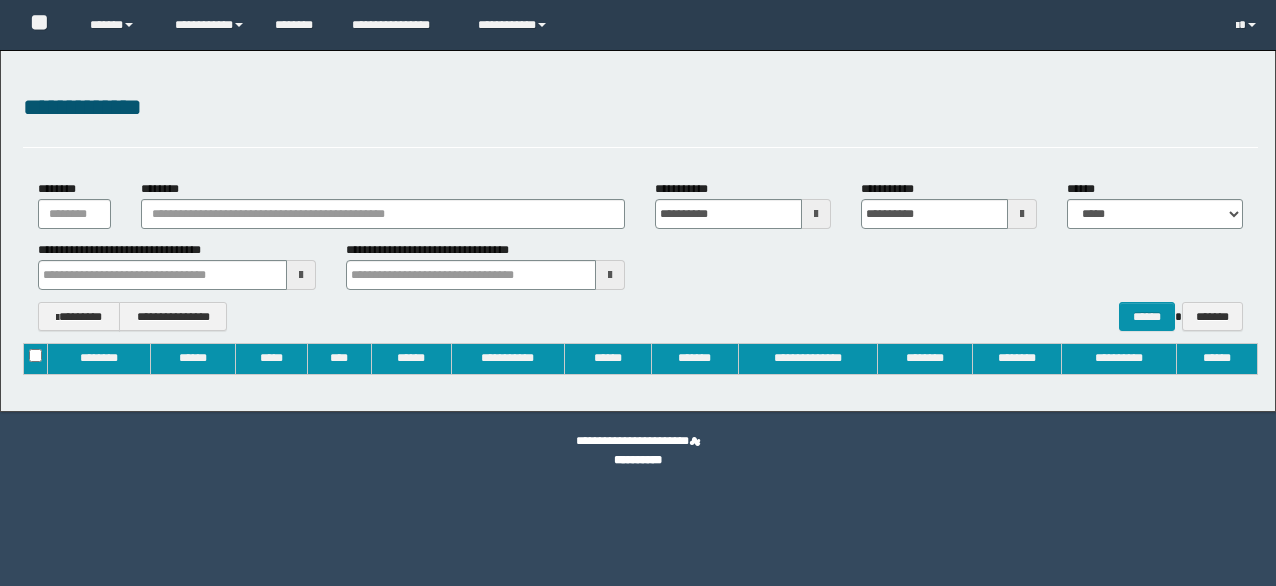 type 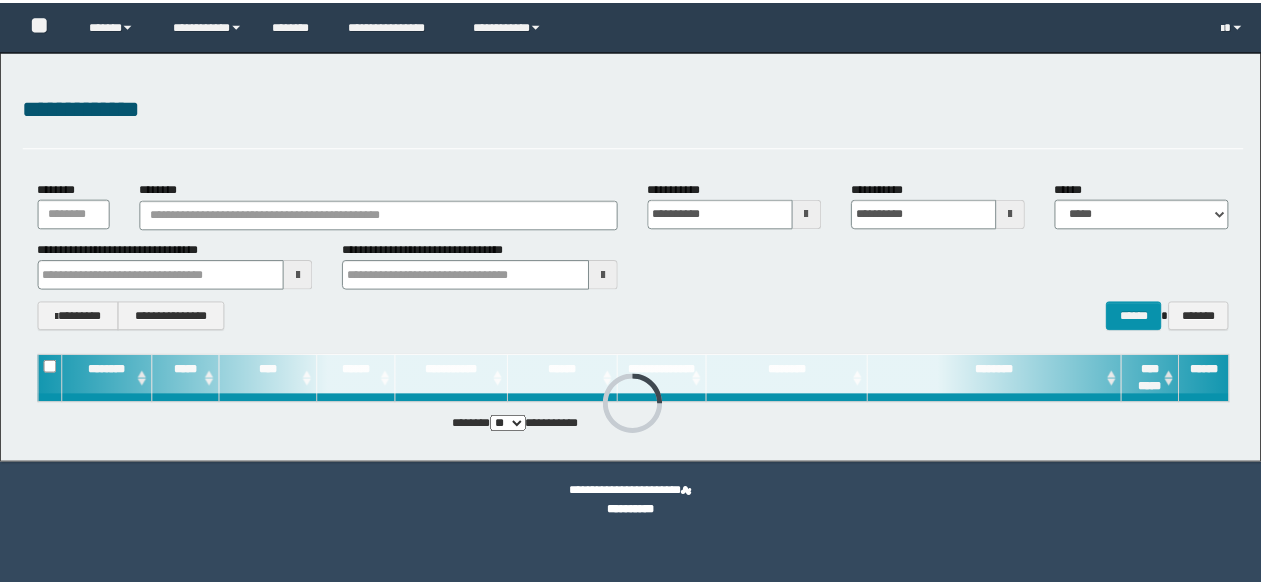 scroll, scrollTop: 0, scrollLeft: 0, axis: both 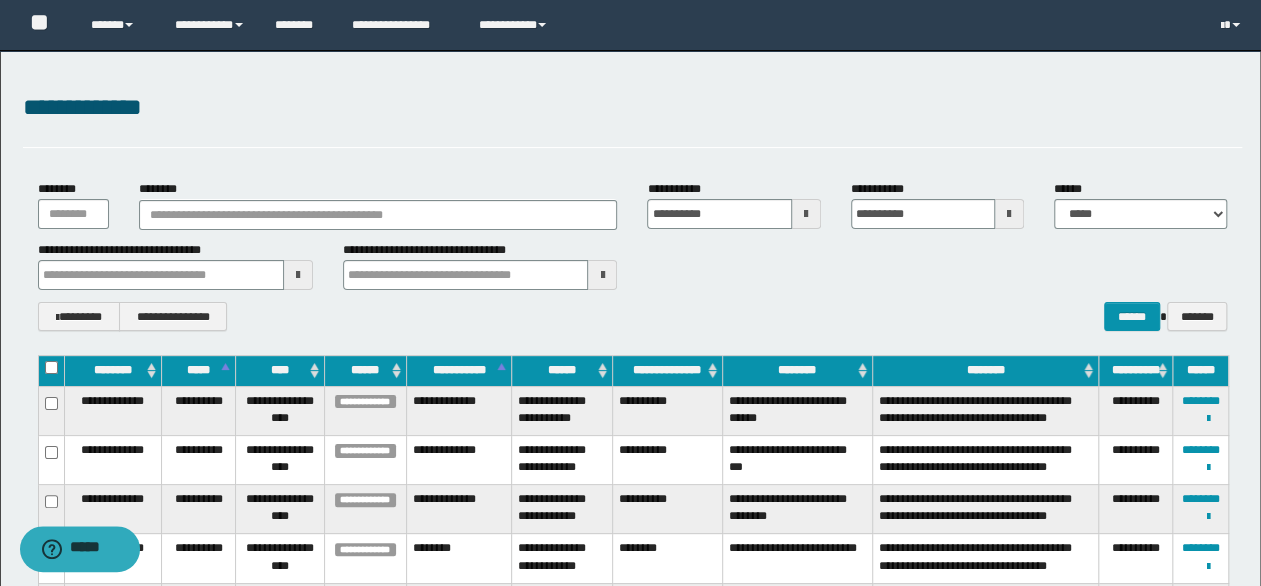 click at bounding box center (298, 275) 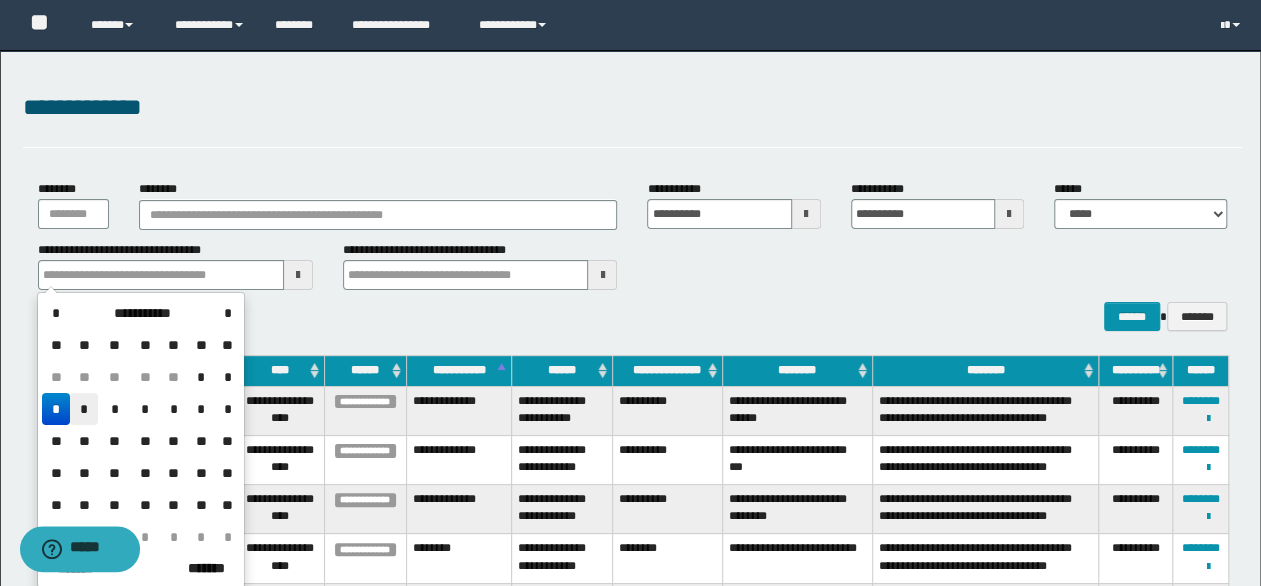 click on "*" at bounding box center [84, 409] 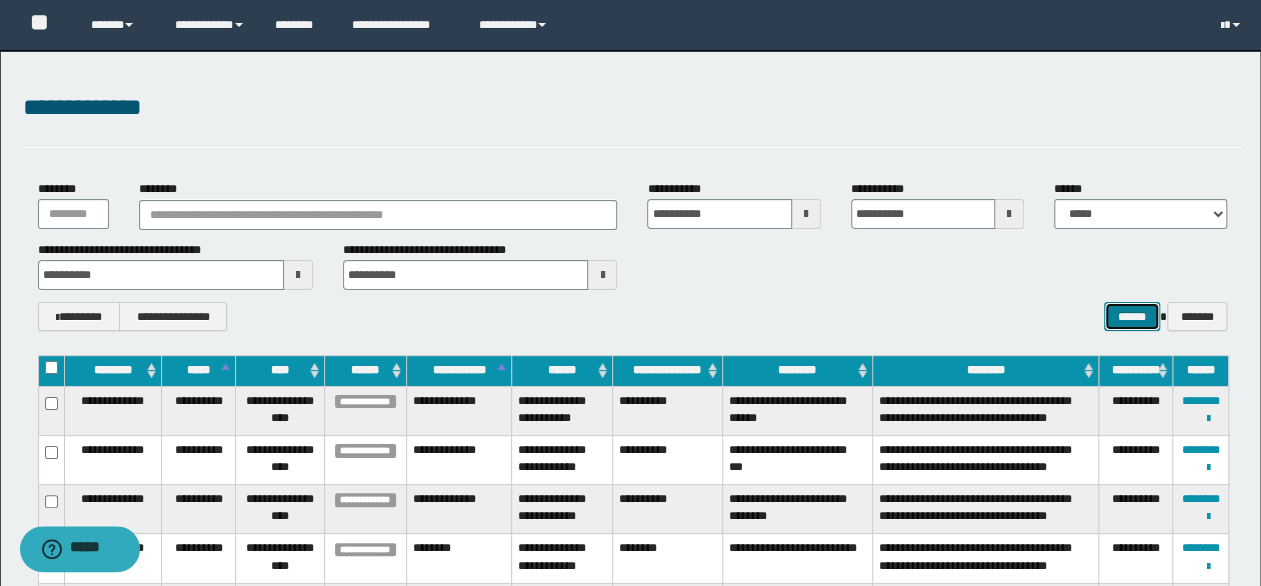 click on "******" at bounding box center [1132, 316] 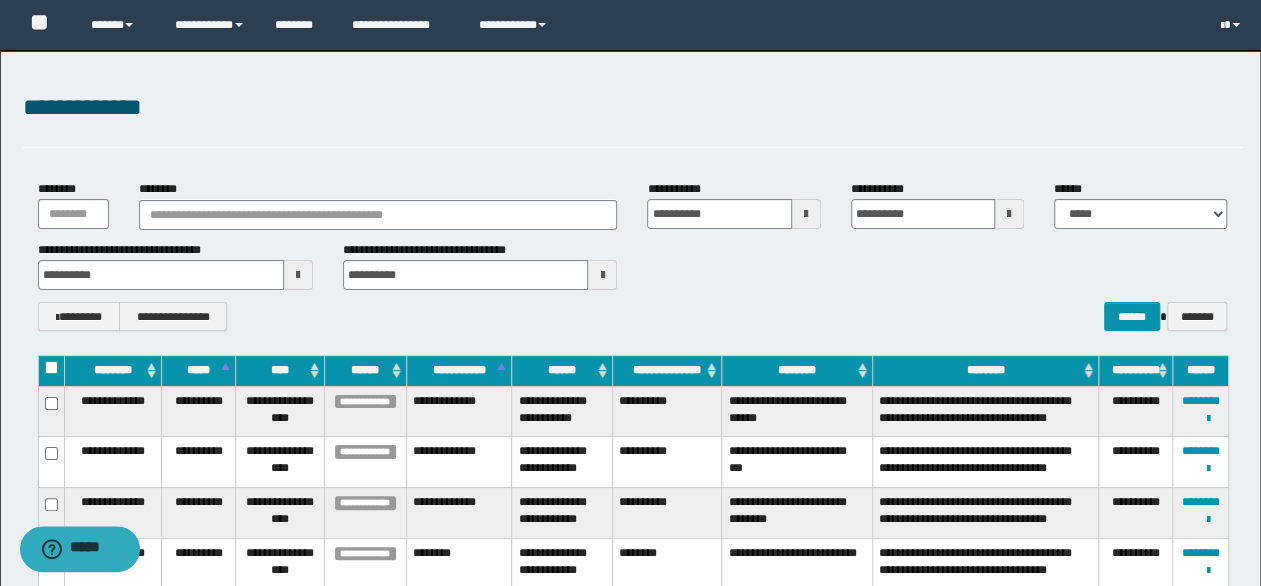 click on "**********" at bounding box center [630, 1067] 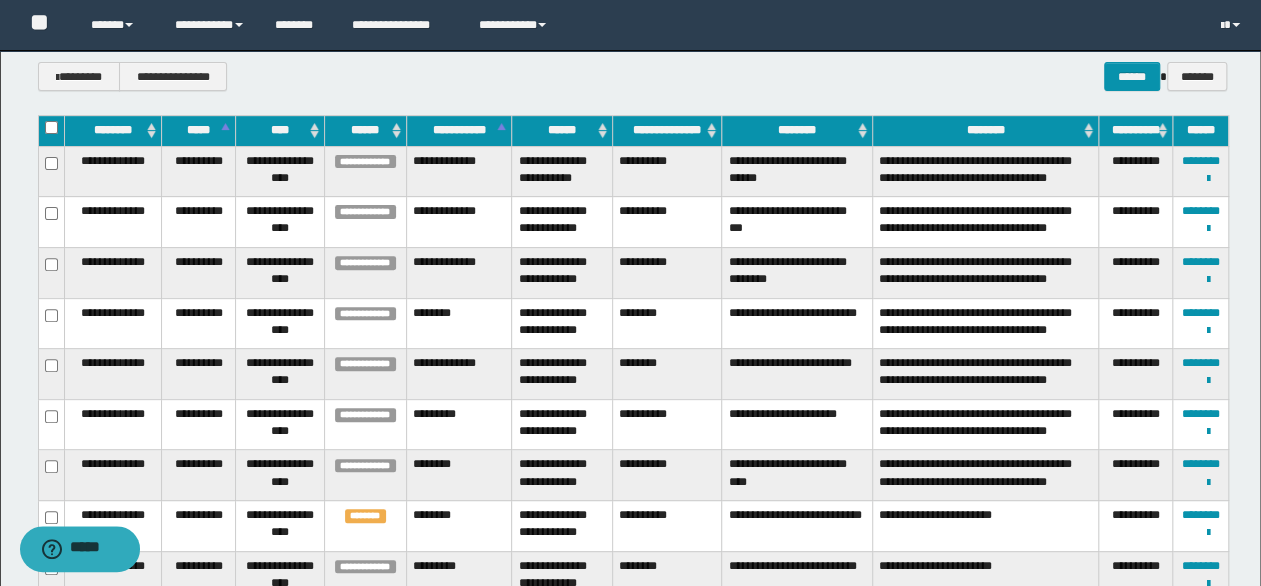 scroll, scrollTop: 280, scrollLeft: 0, axis: vertical 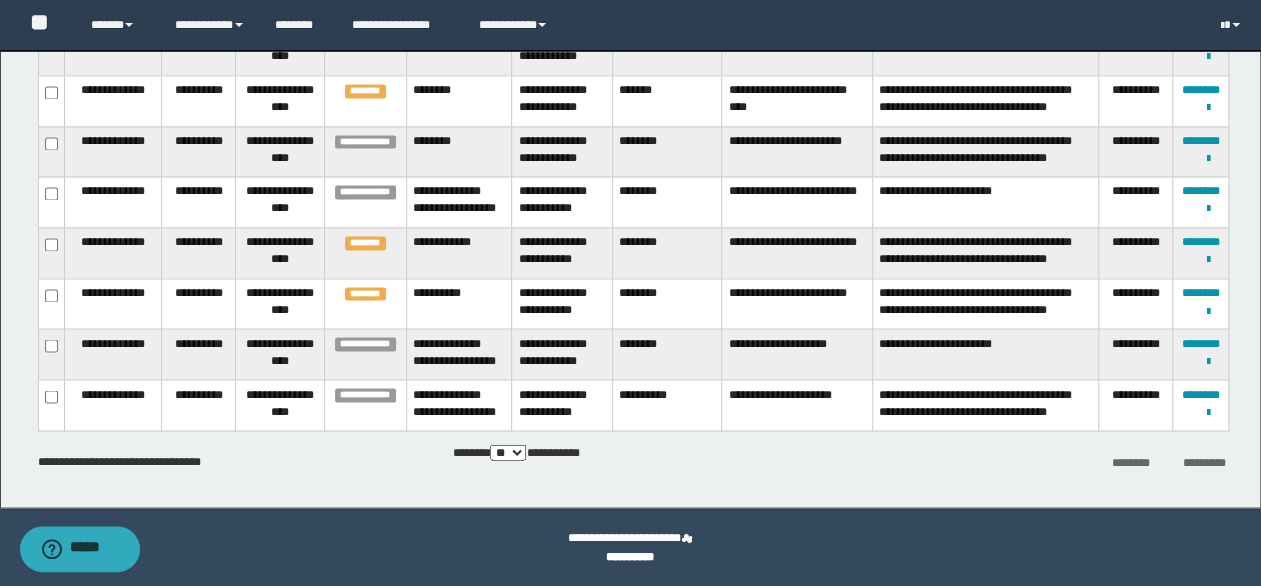 click on "*********" at bounding box center [1204, 462] 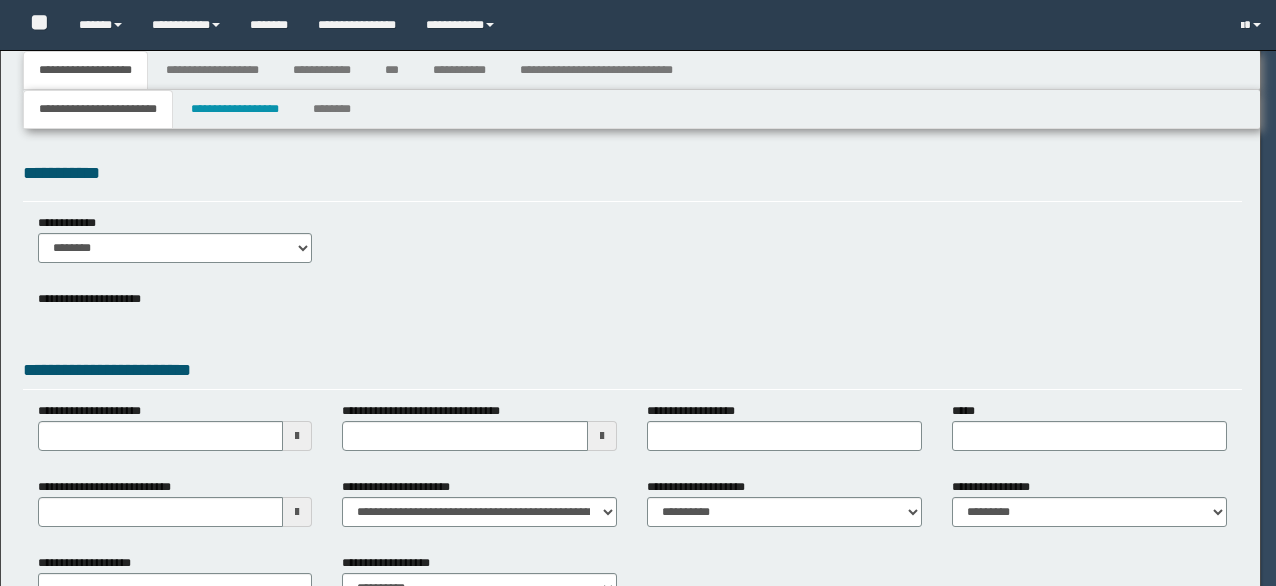 select on "**" 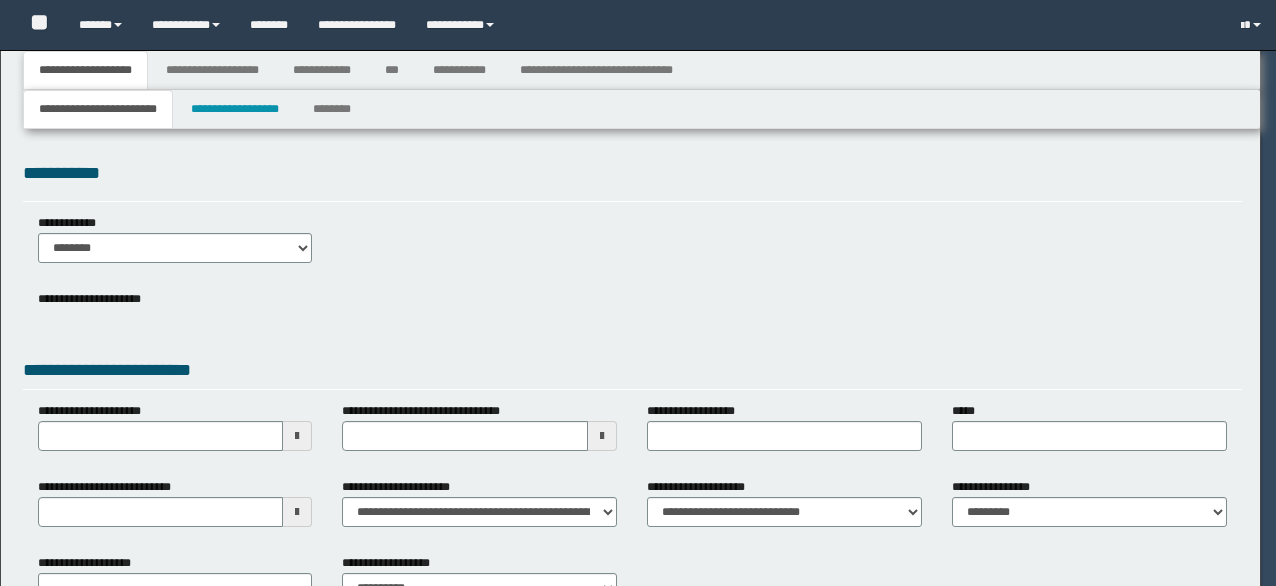 type on "*********" 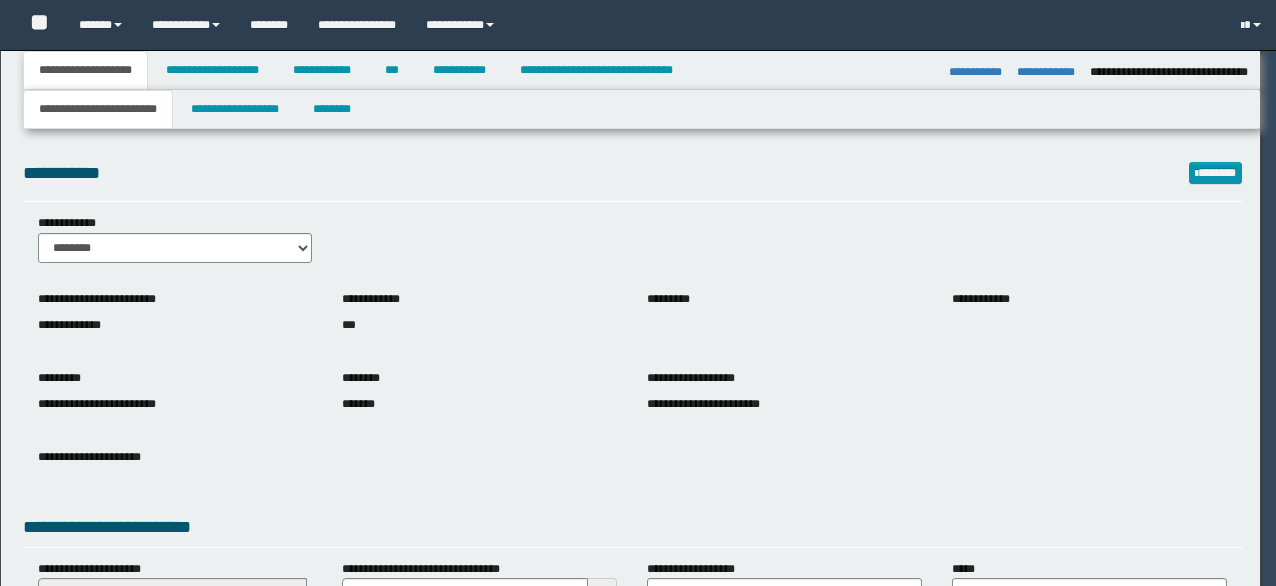 select on "**" 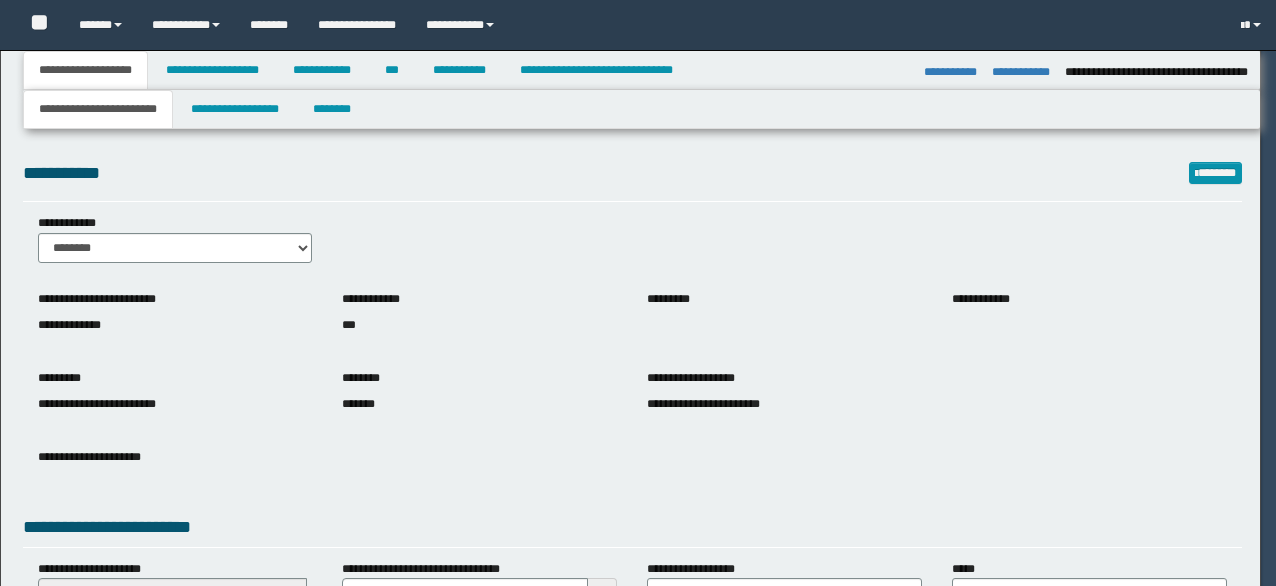 select on "**" 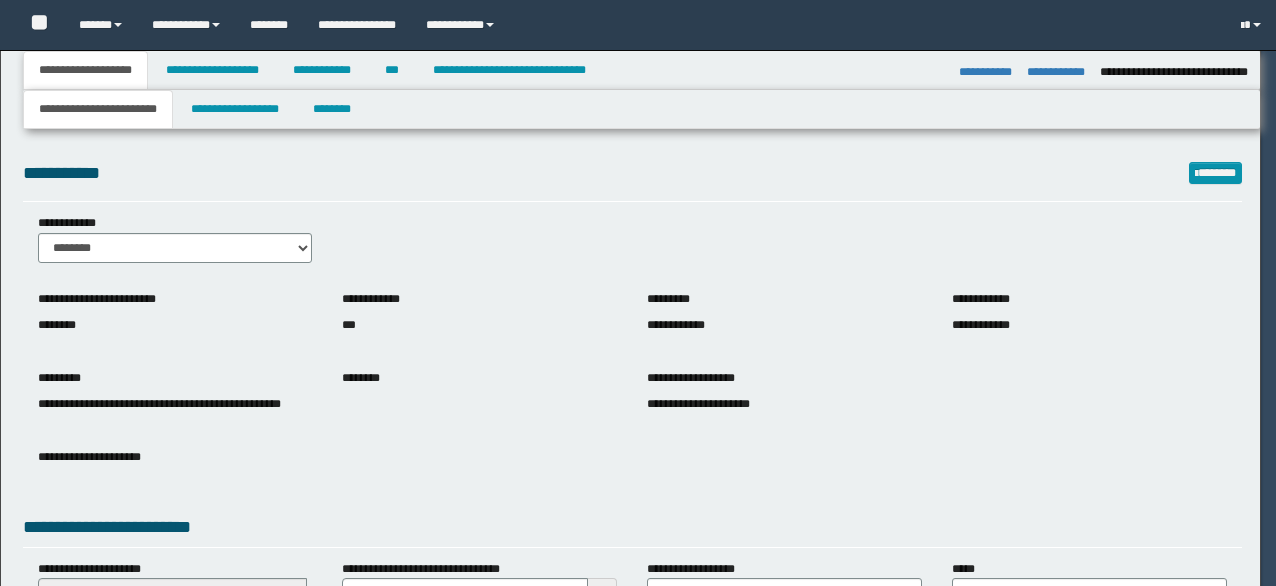 select on "**" 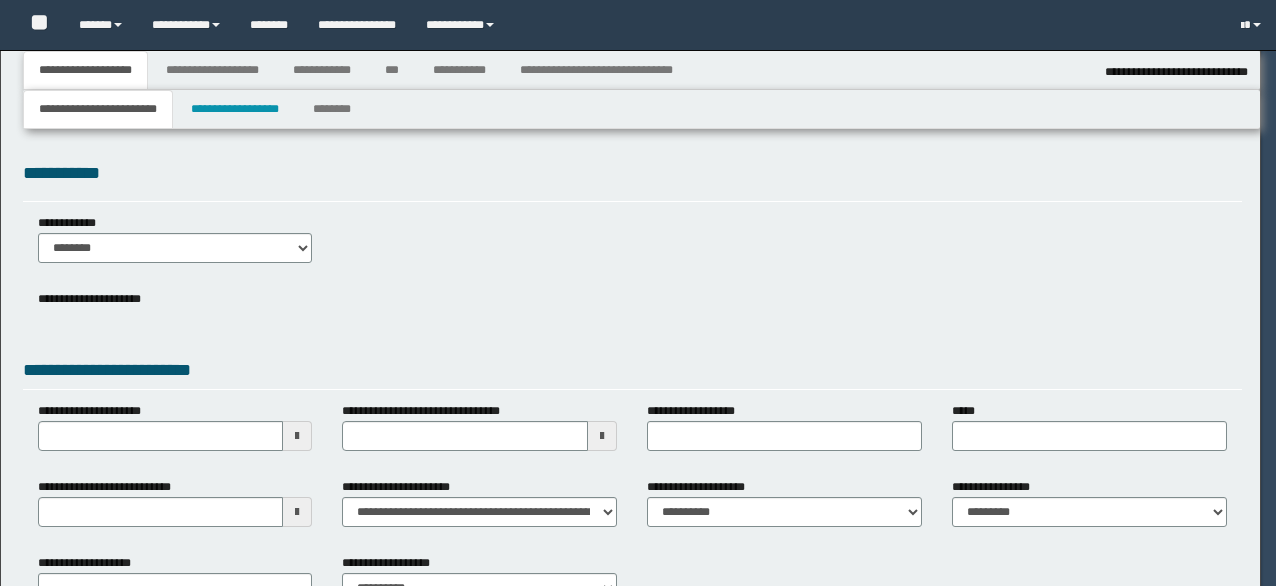 select on "**" 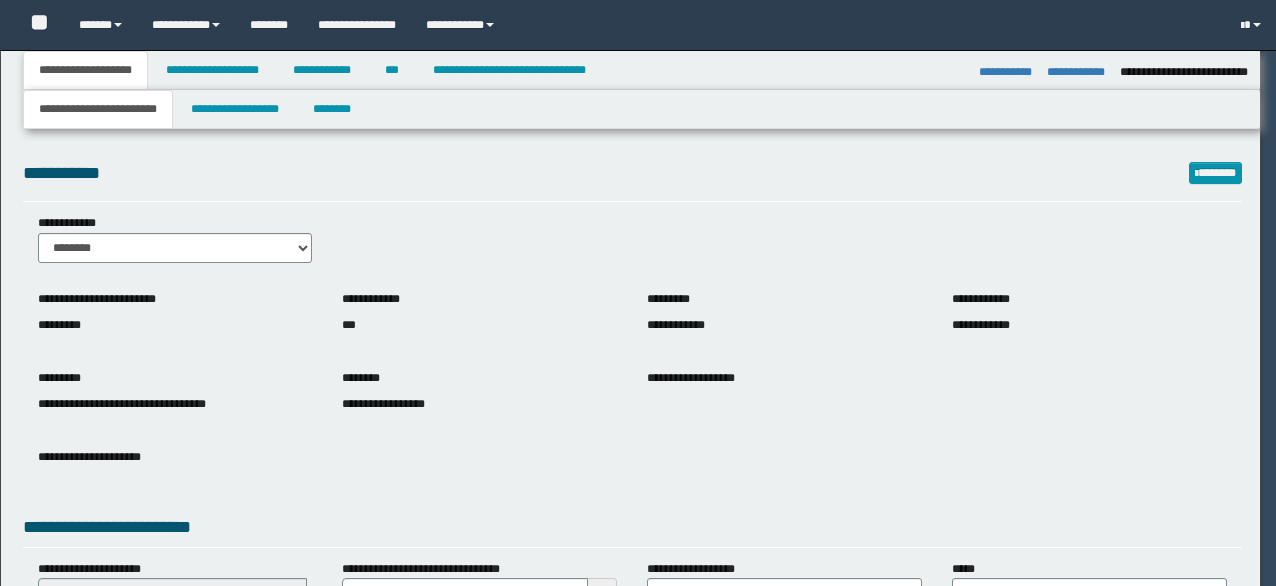 select on "**" 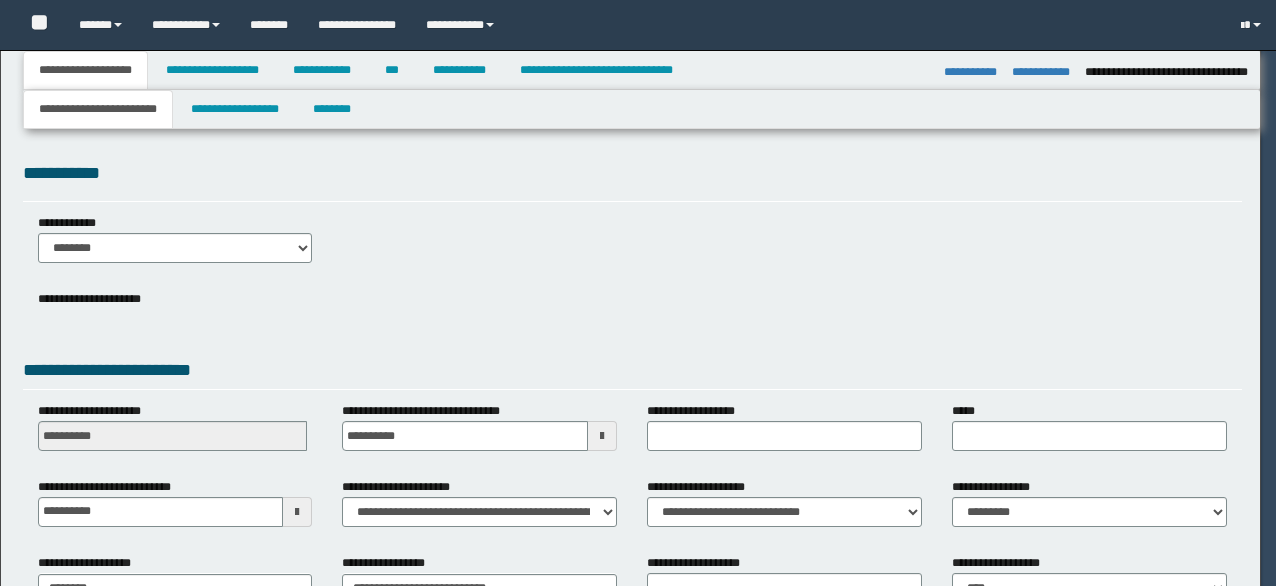 select on "**" 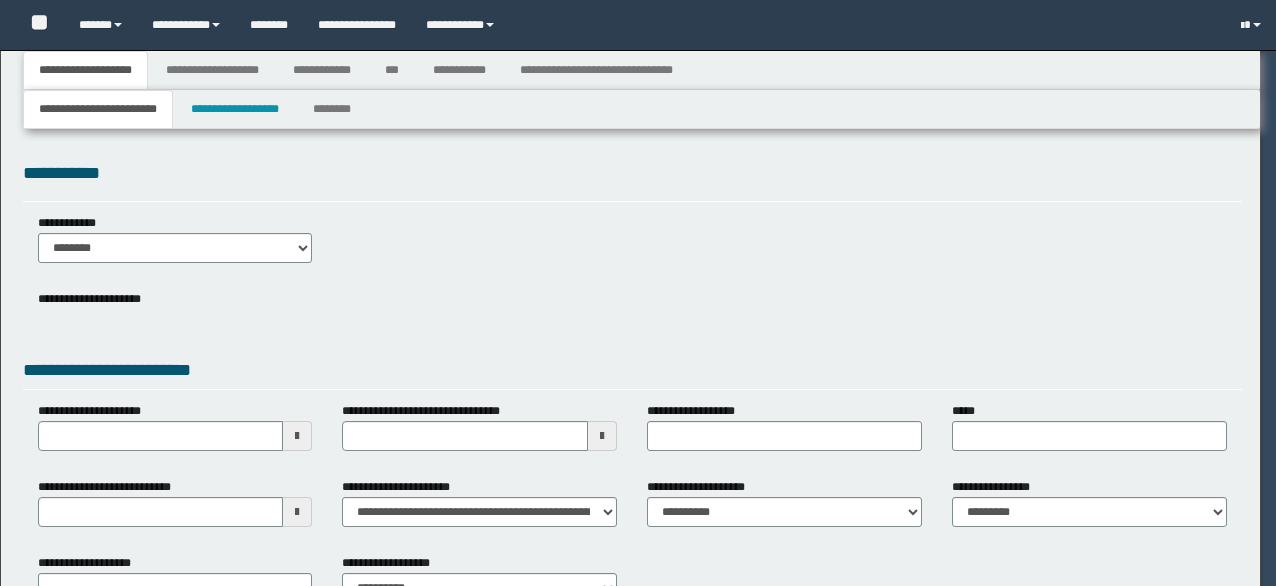 select on "*" 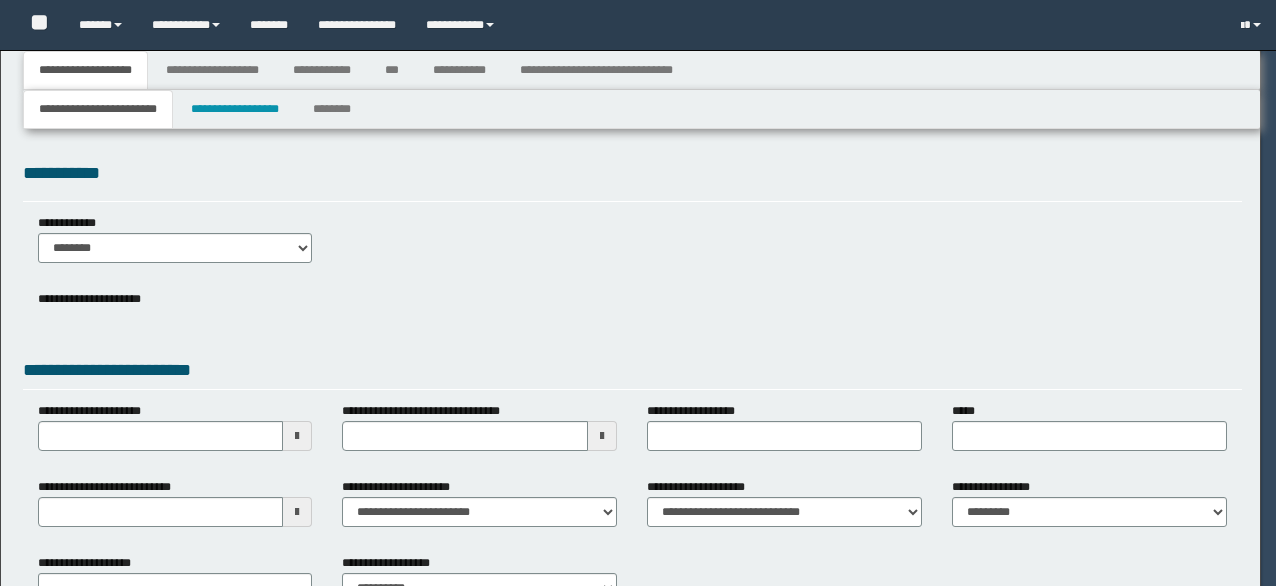 type on "********" 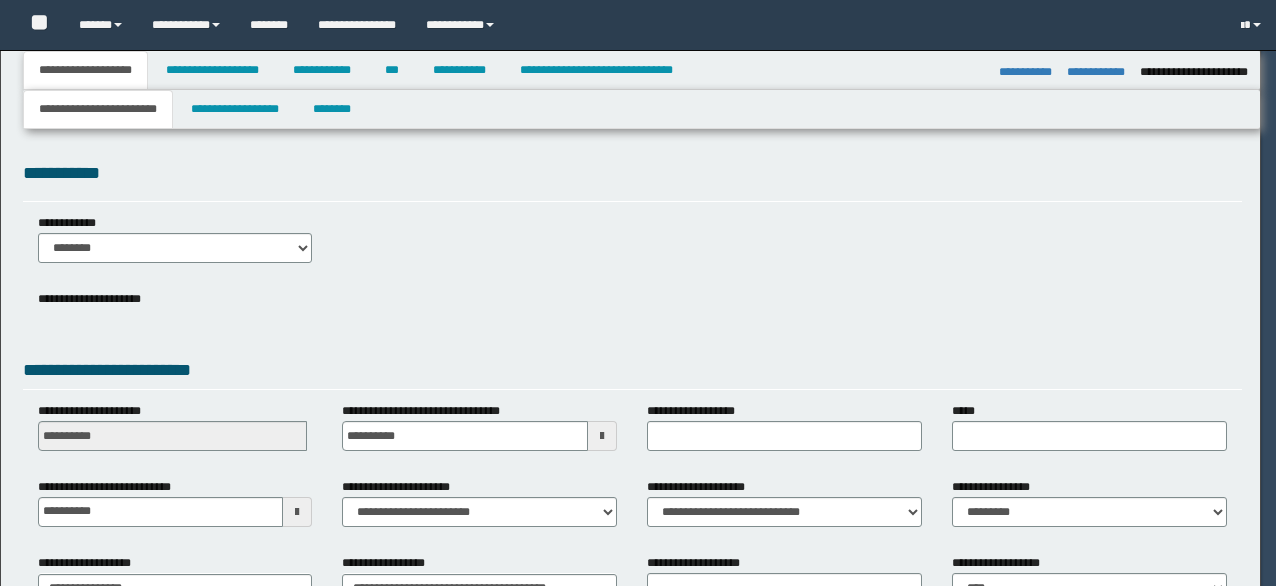 select on "*" 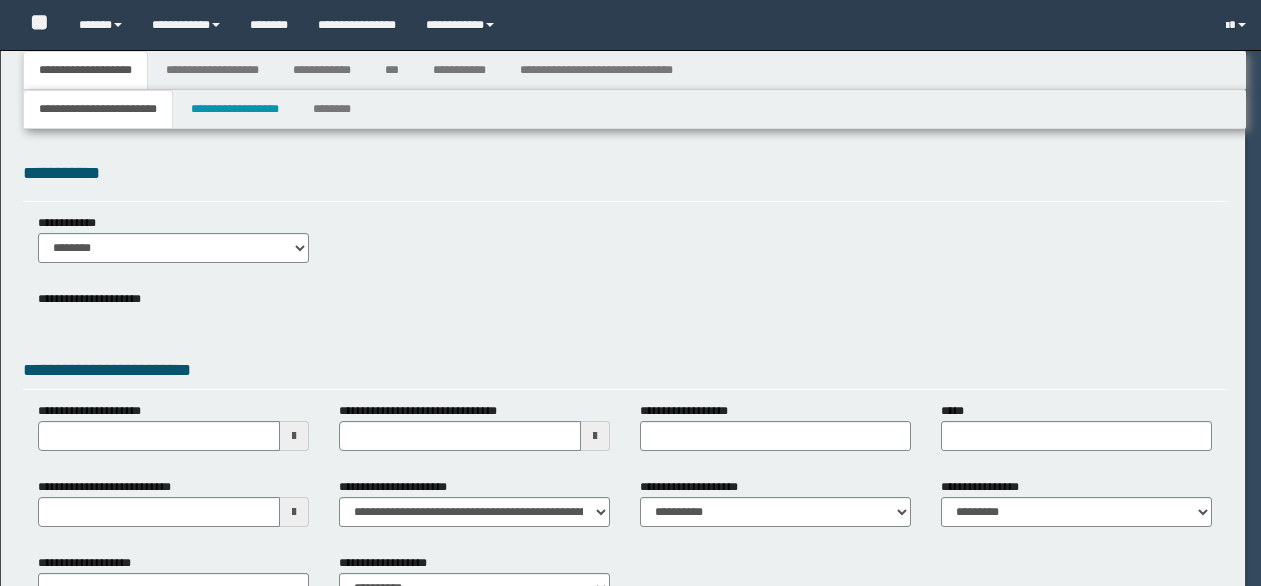 select on "*" 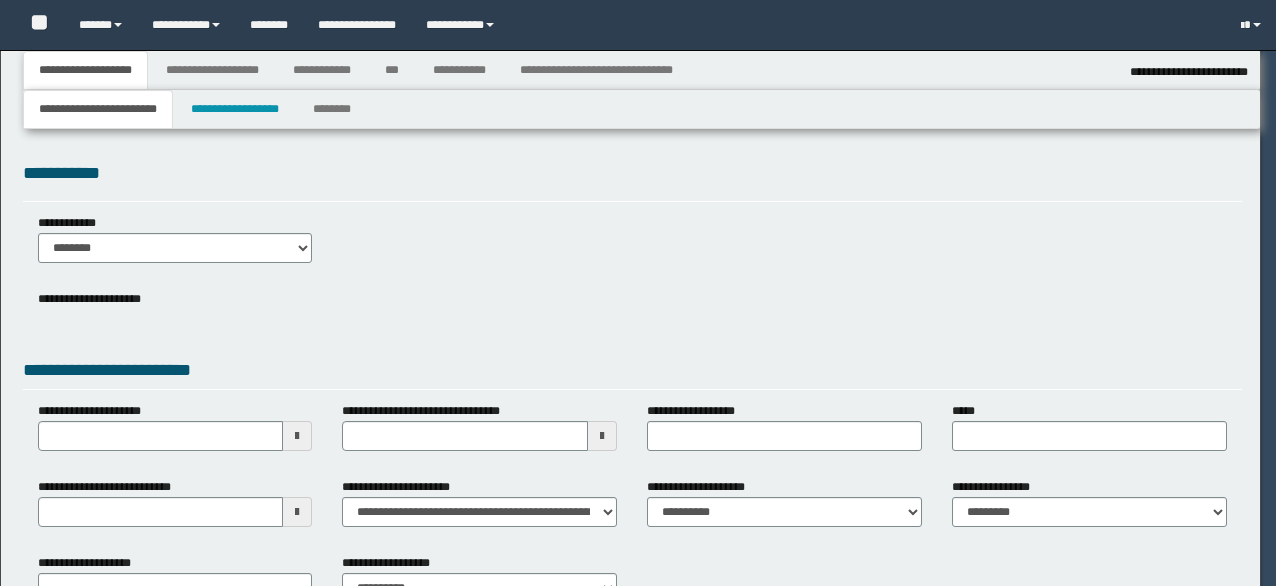 select on "*" 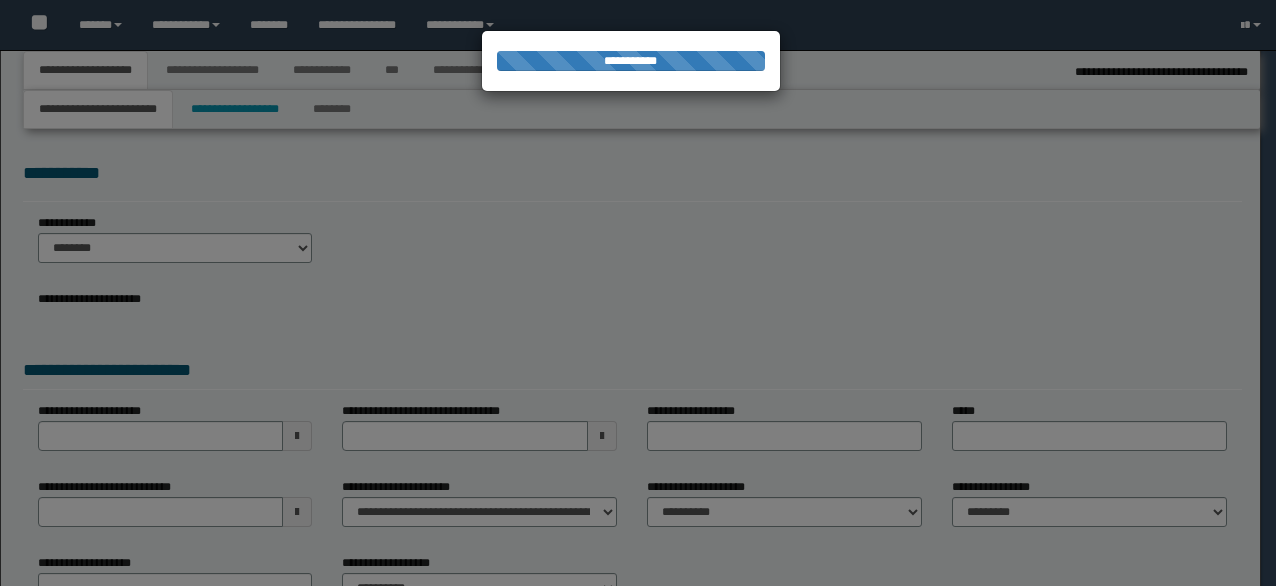 select on "*" 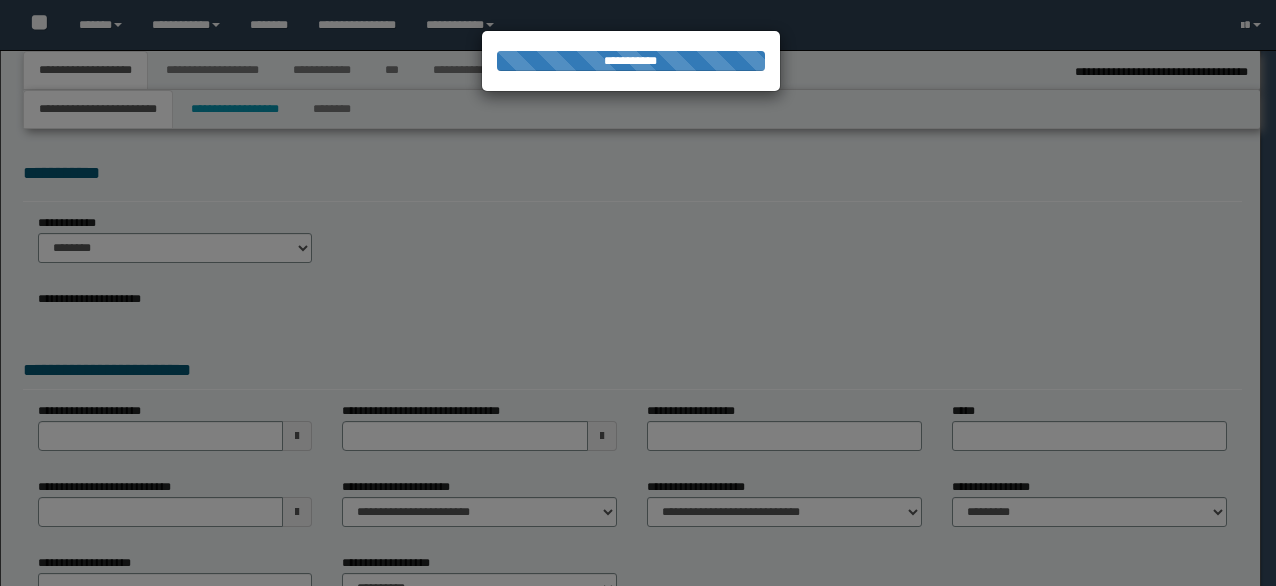 type on "**********" 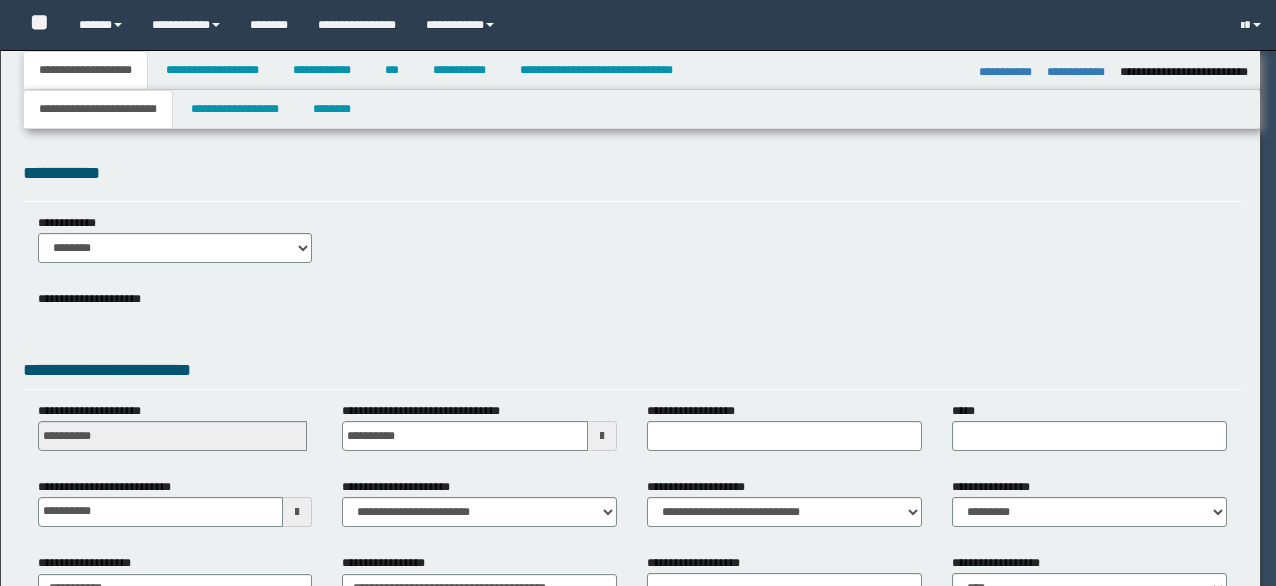 select on "*" 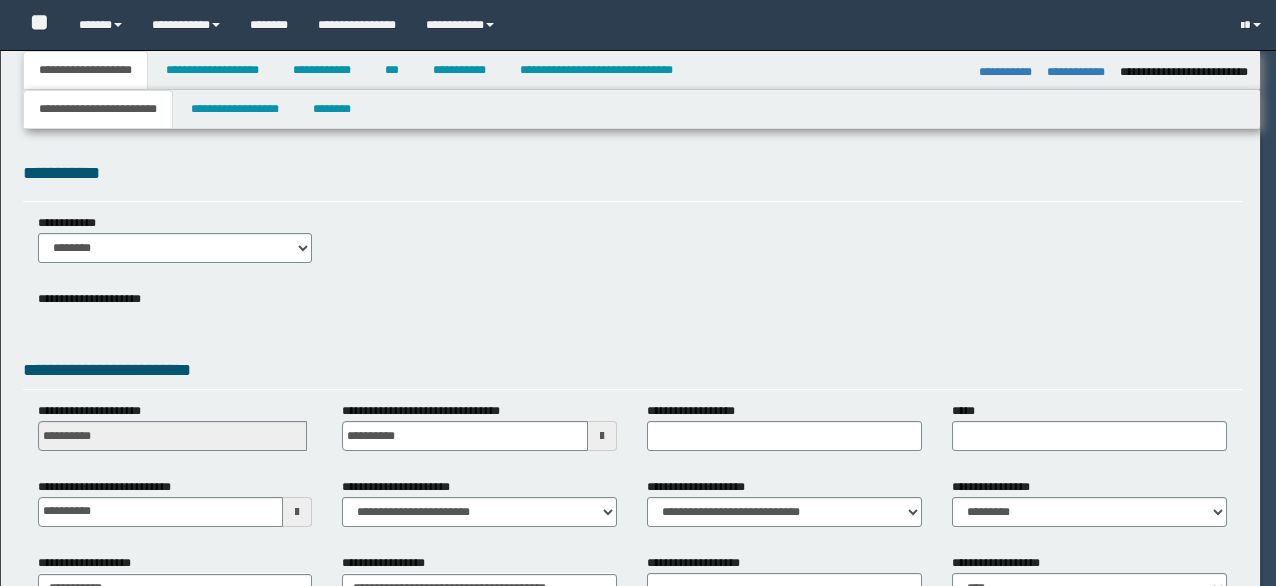select on "**" 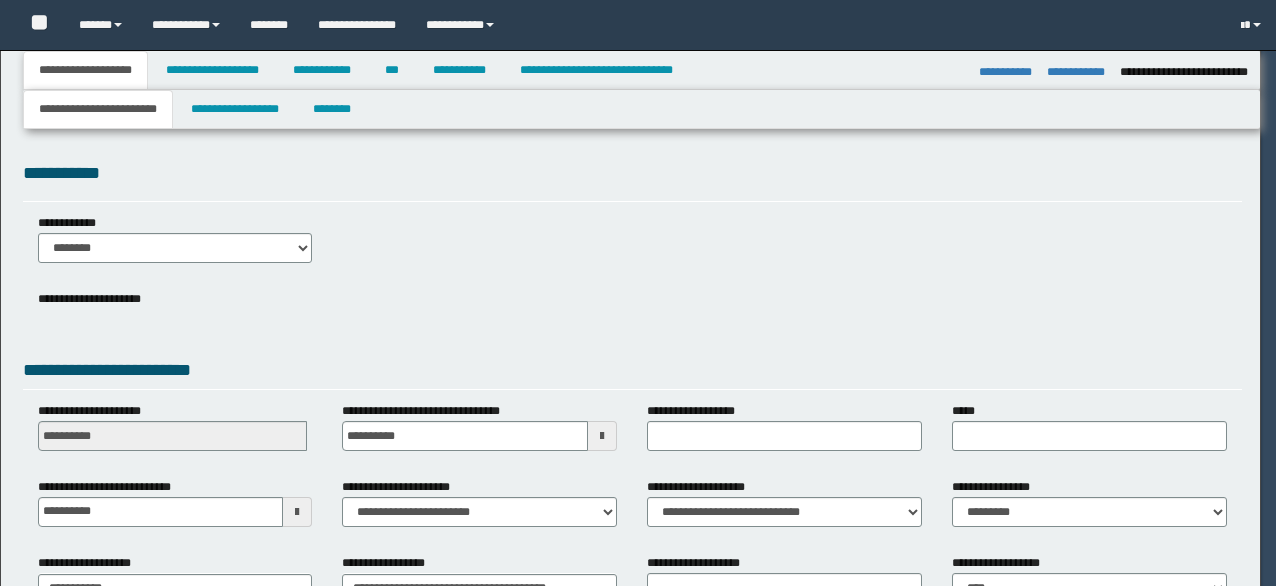 select on "*" 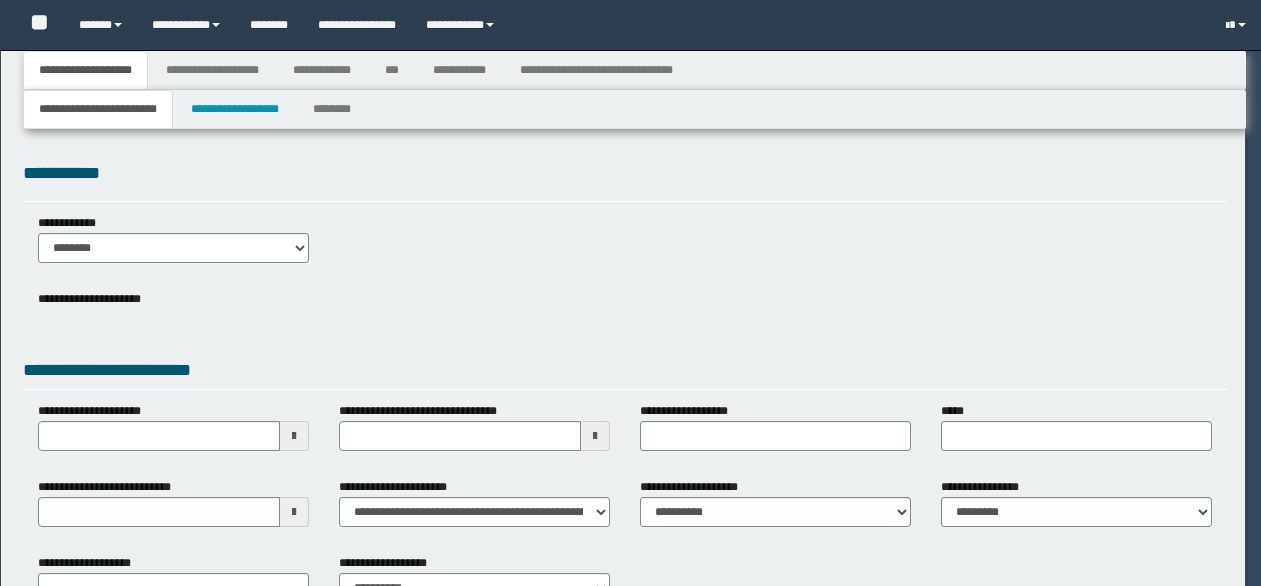 select on "*" 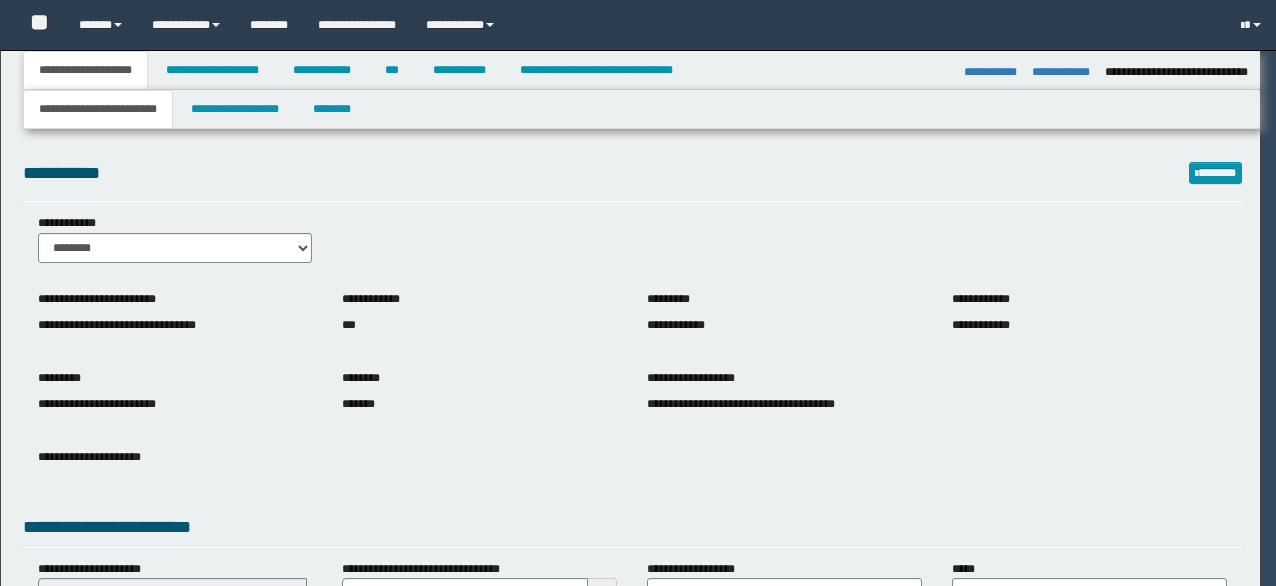 select on "*" 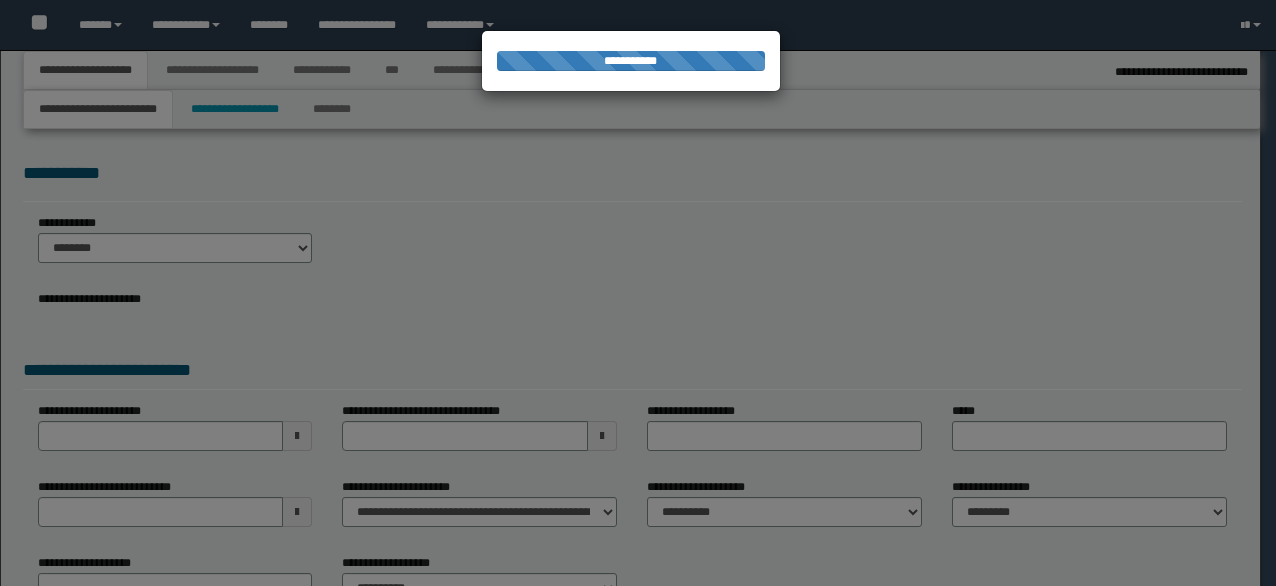 select on "*" 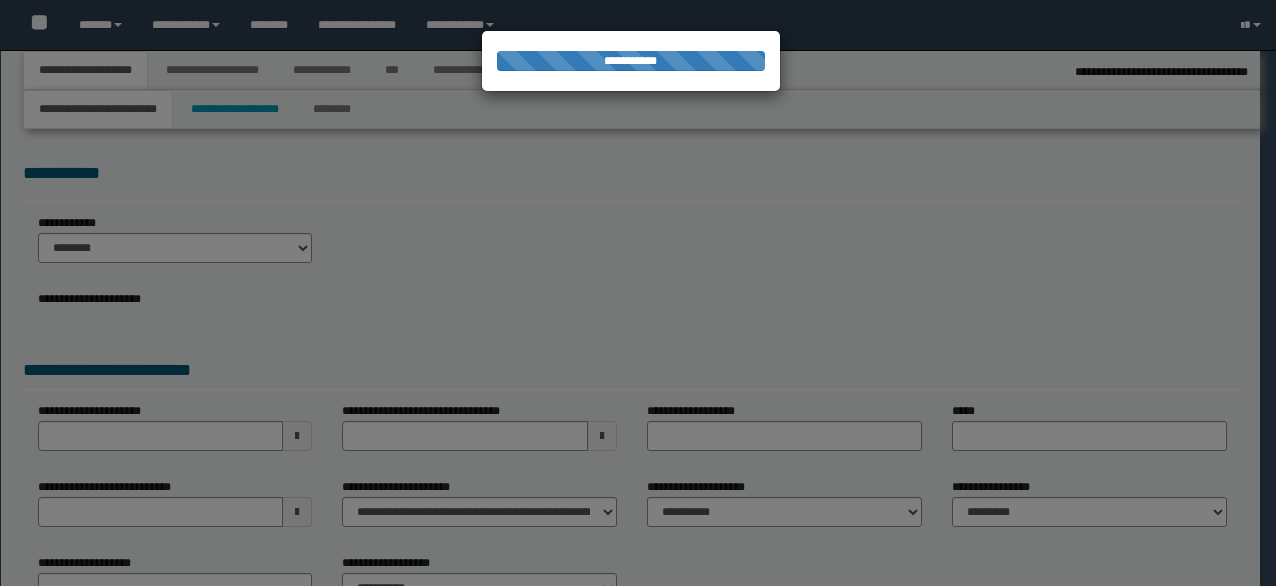 select on "**" 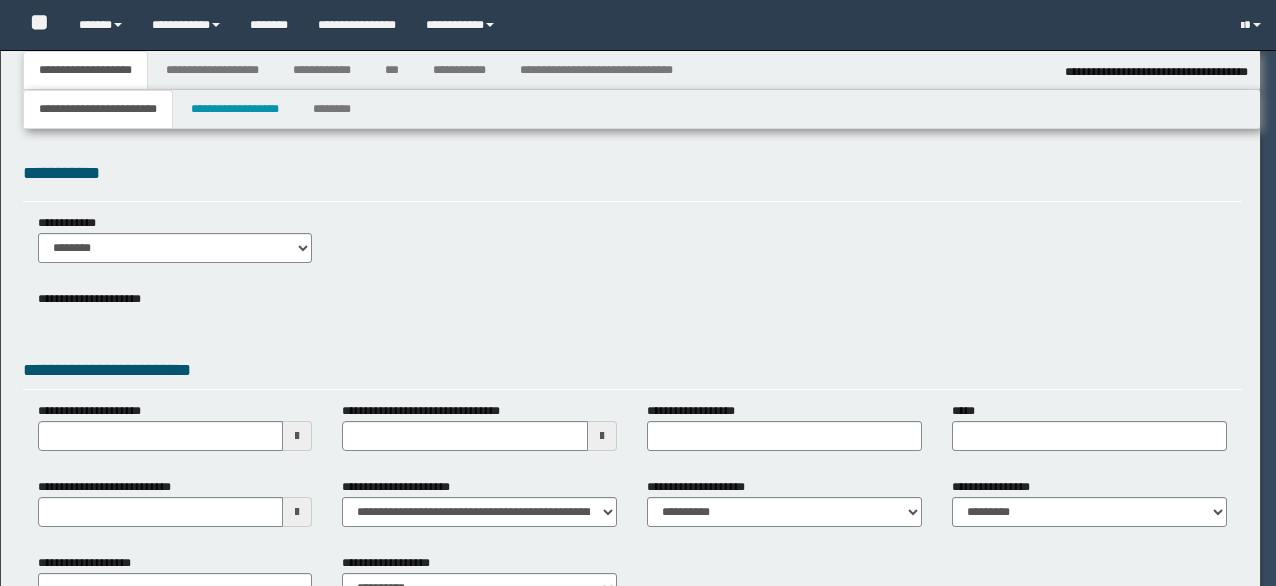 select on "**" 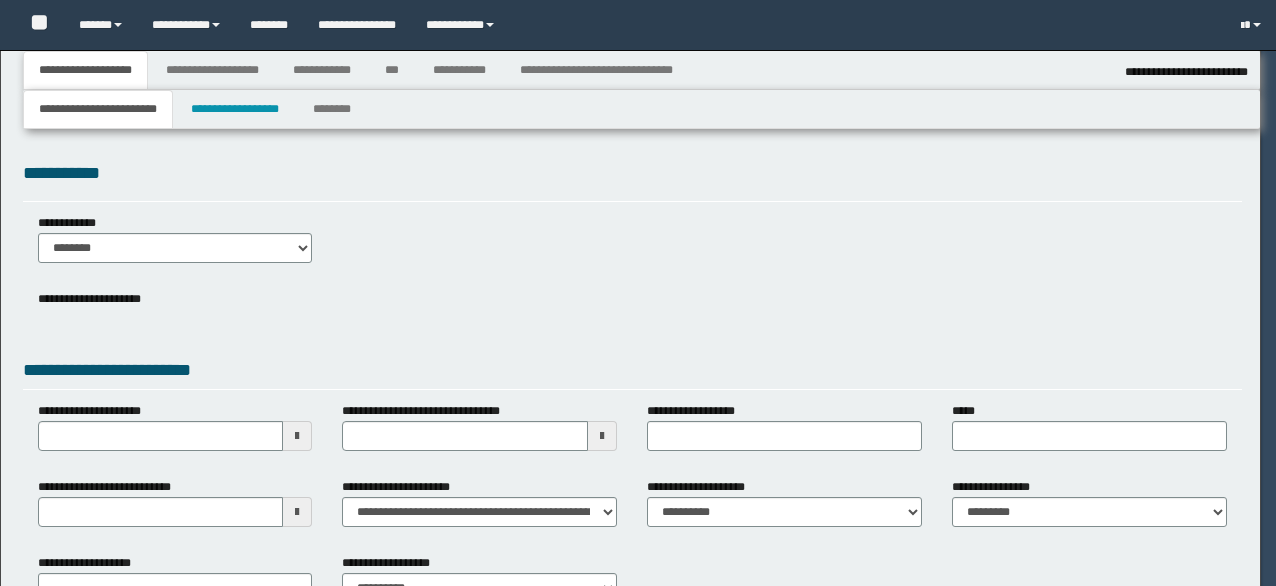 select on "**" 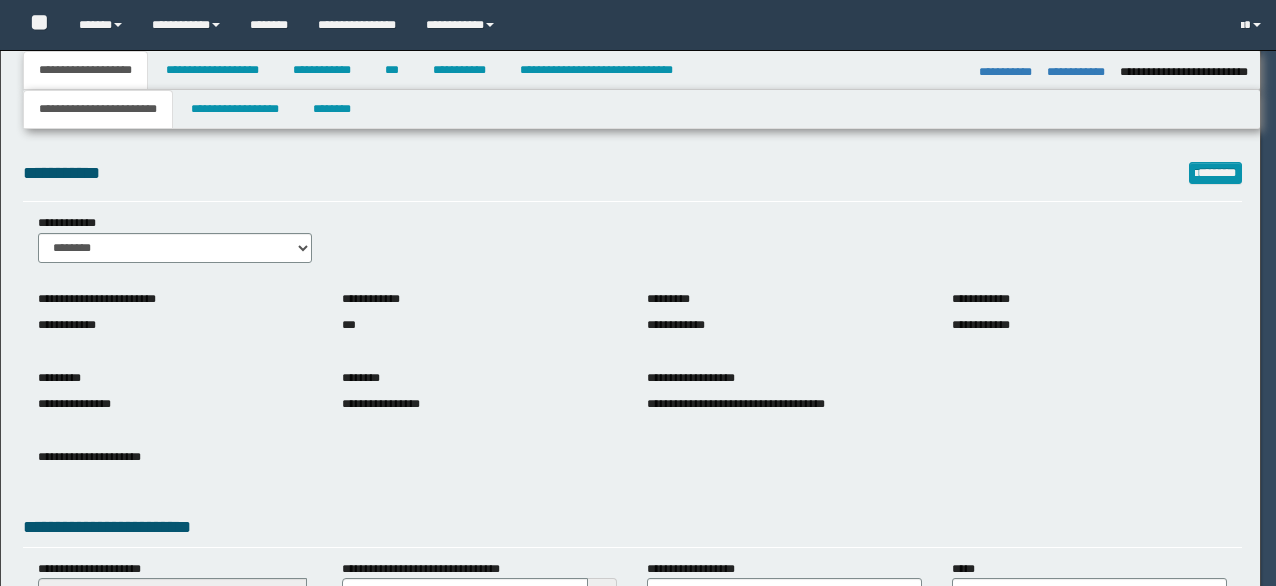 select on "*" 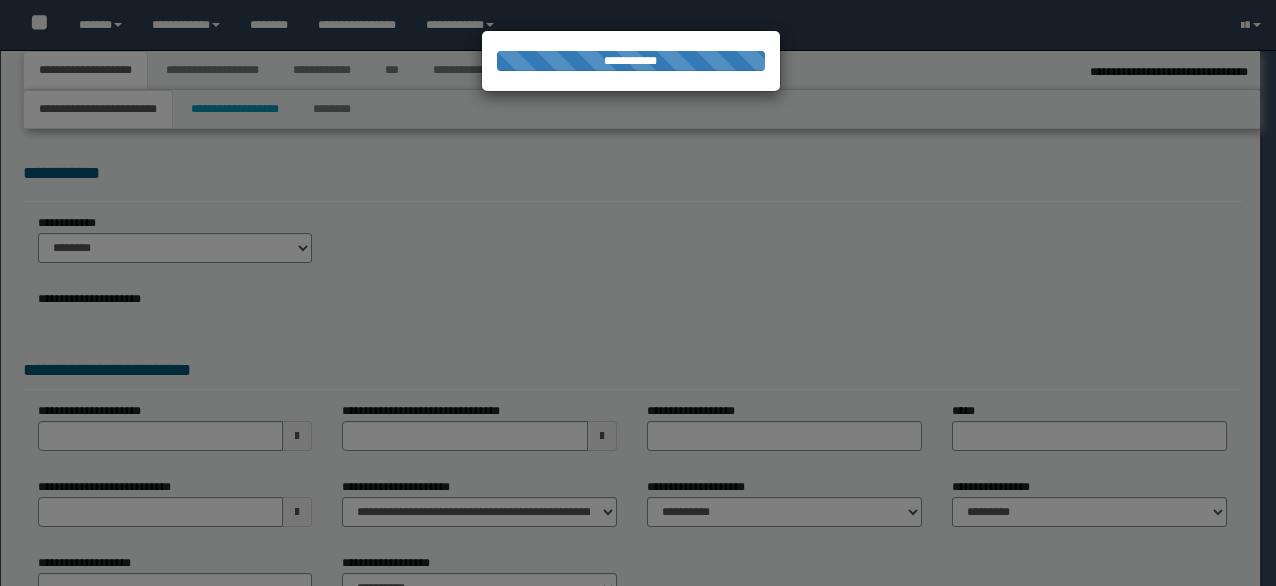 select on "**" 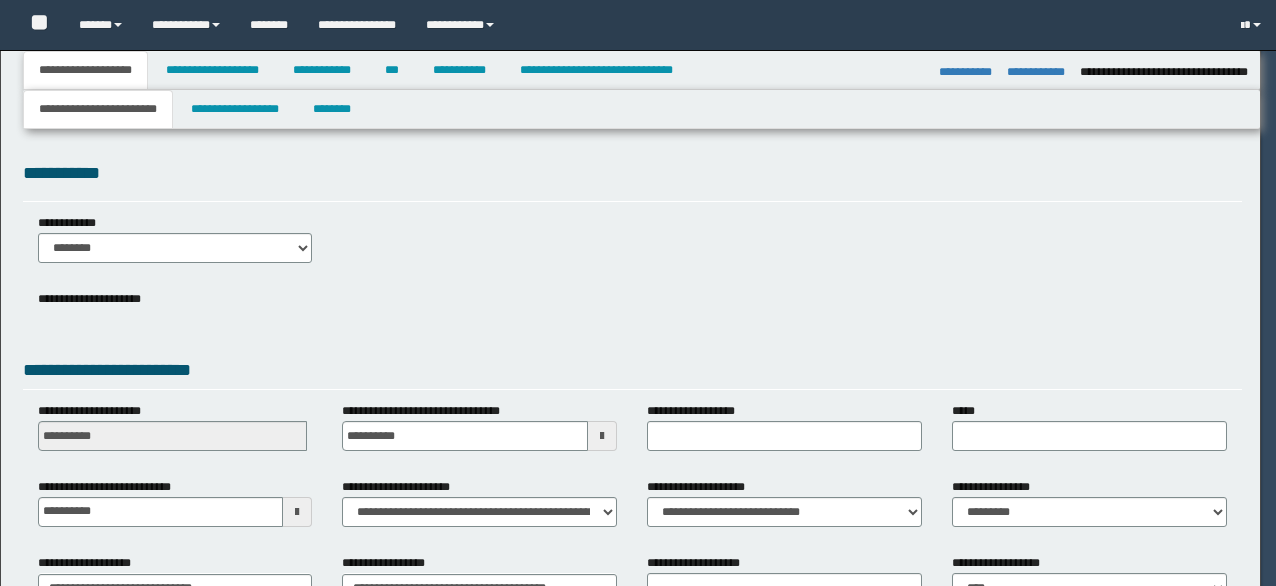 select on "**" 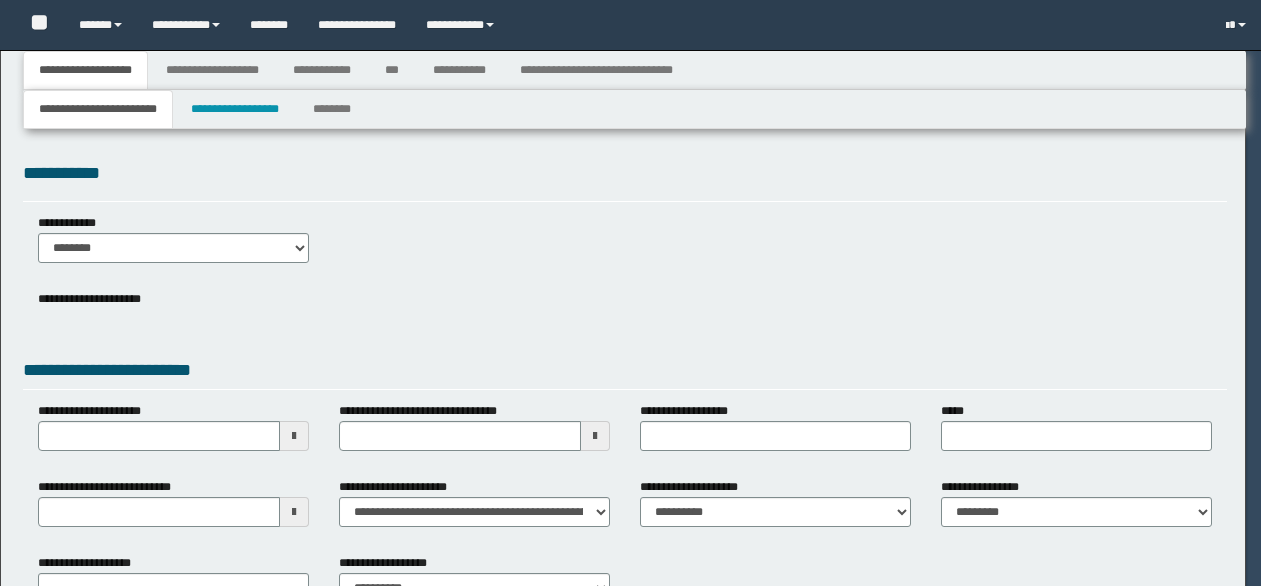 select on "**" 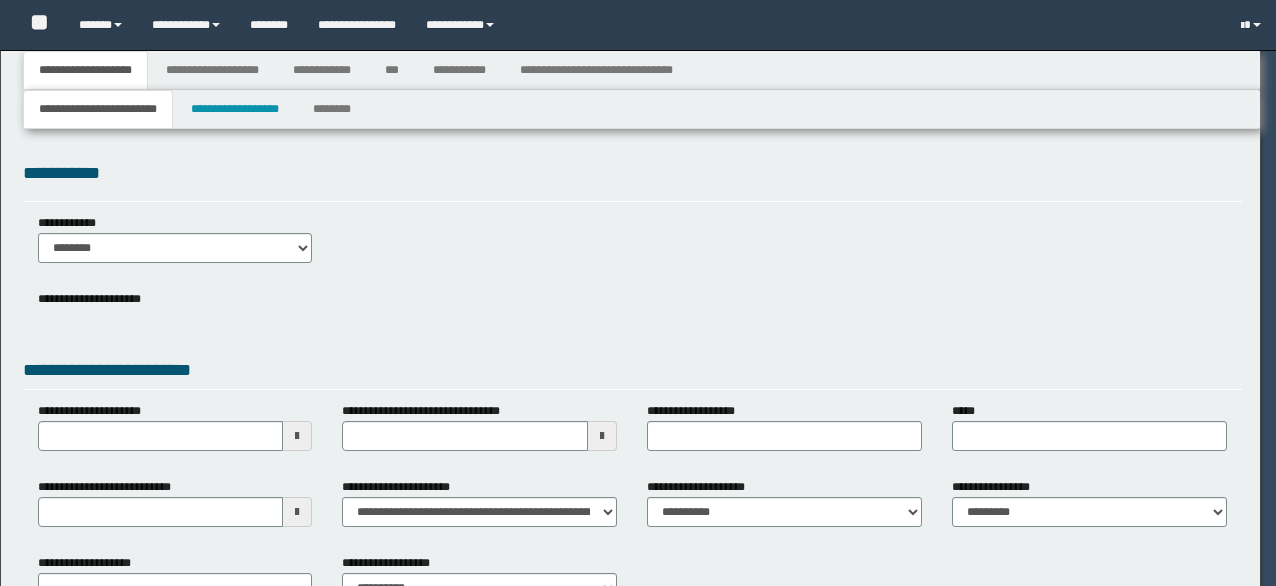select on "*" 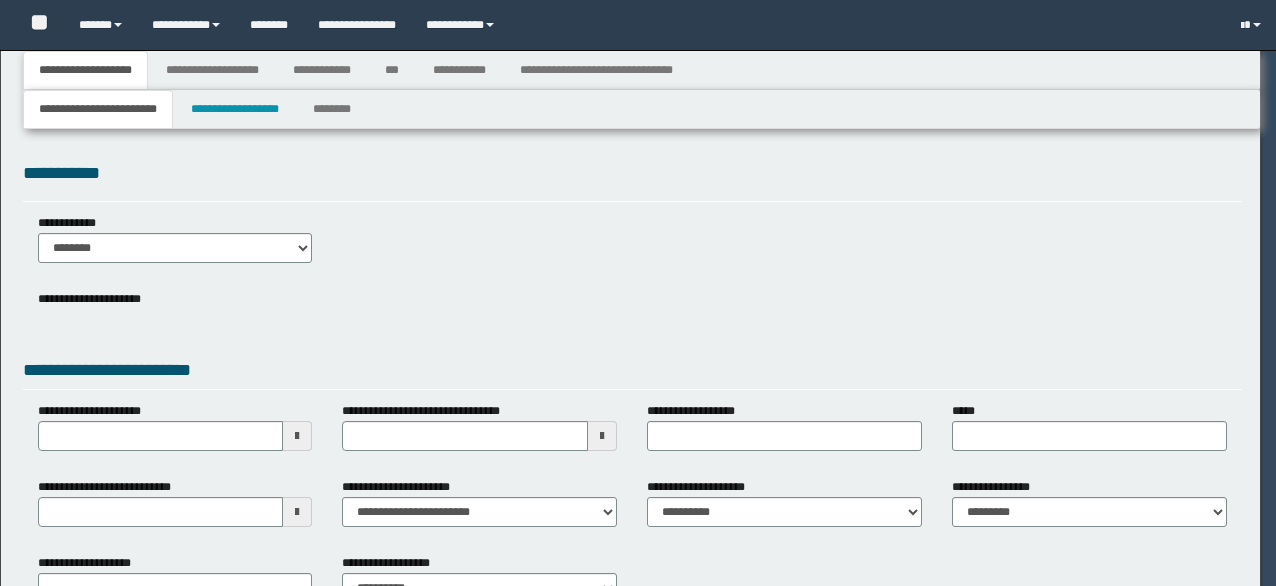 select on "**" 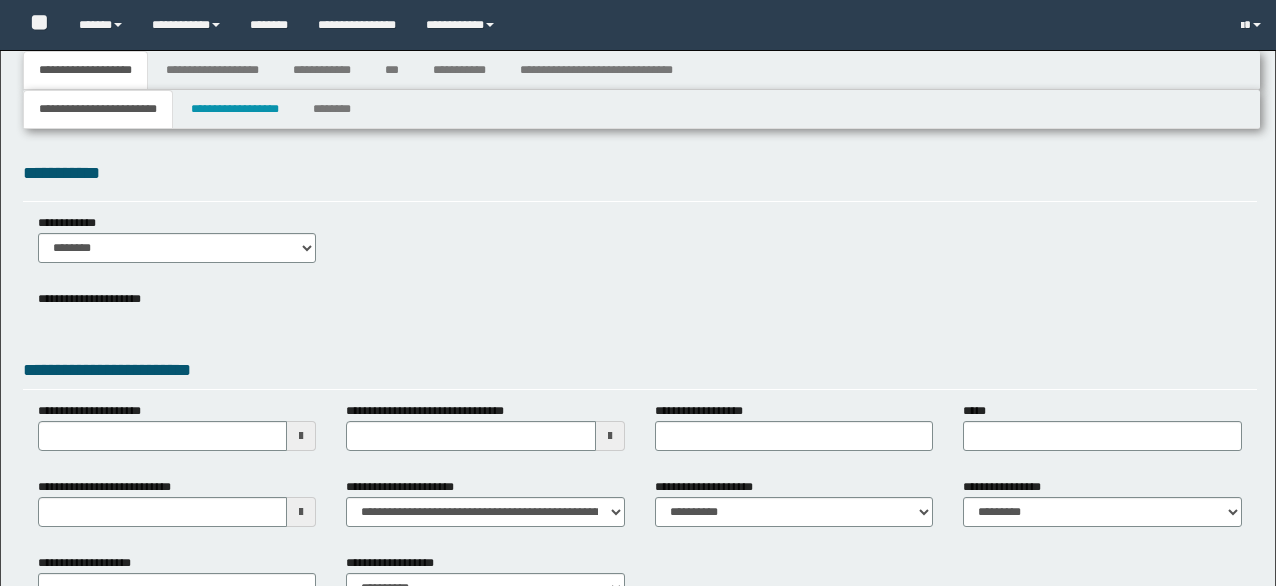 type 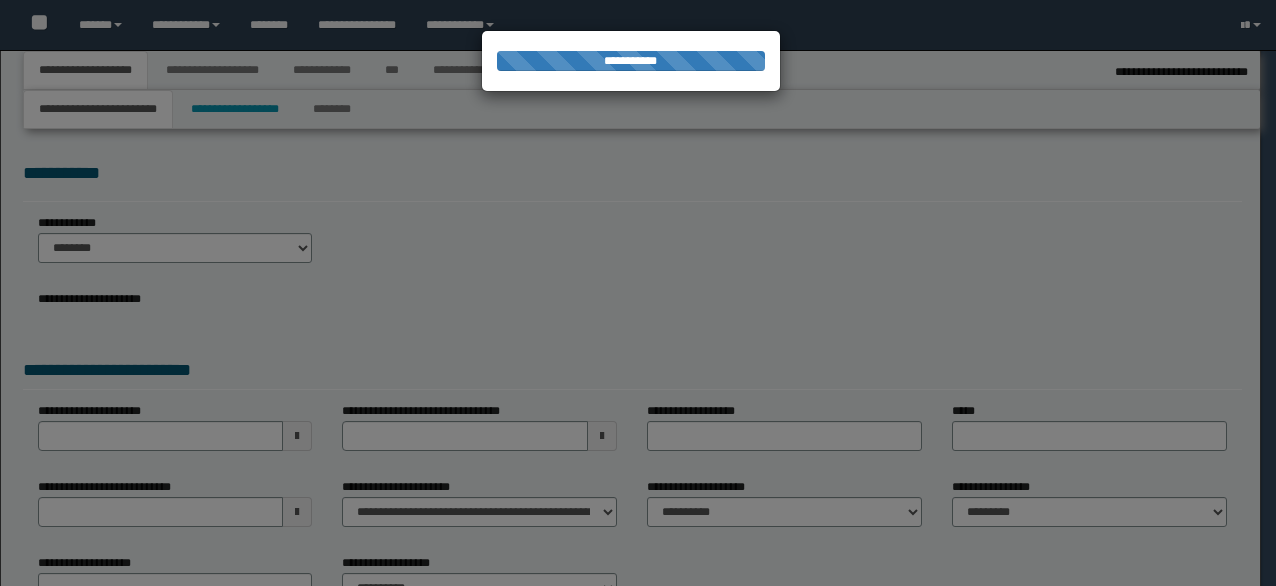 select on "**" 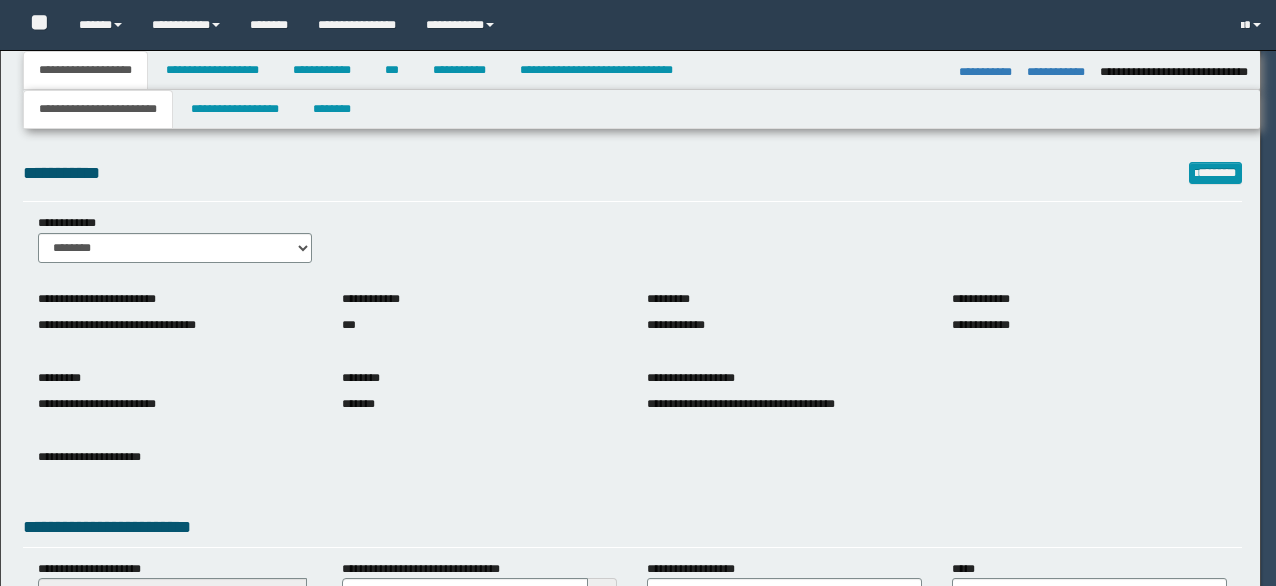 select on "*" 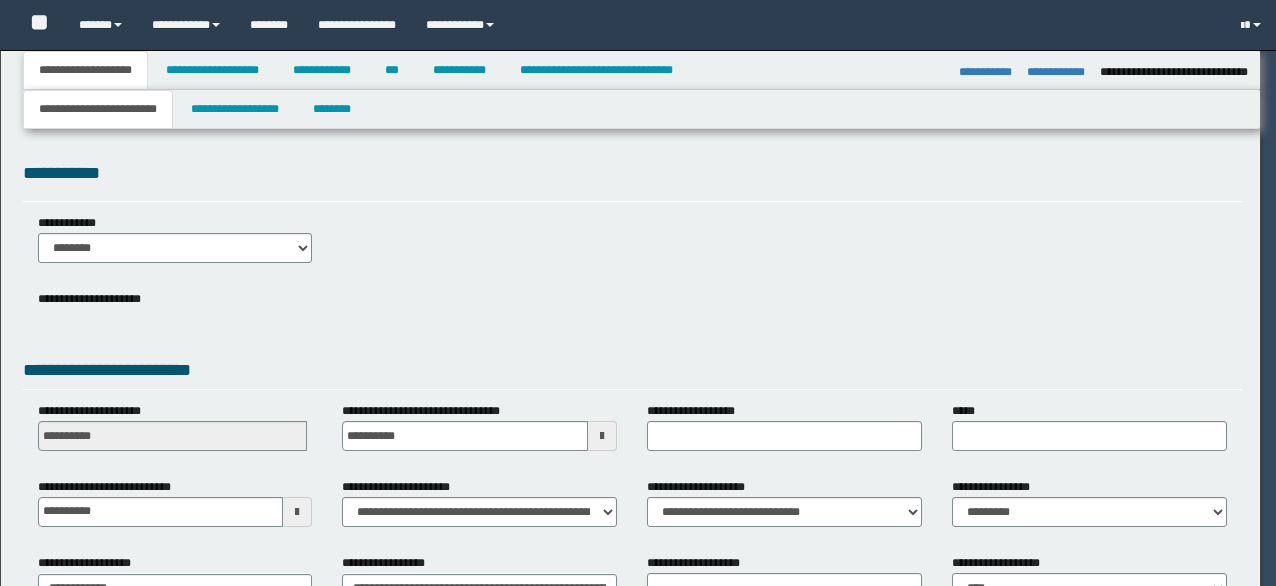 select on "**" 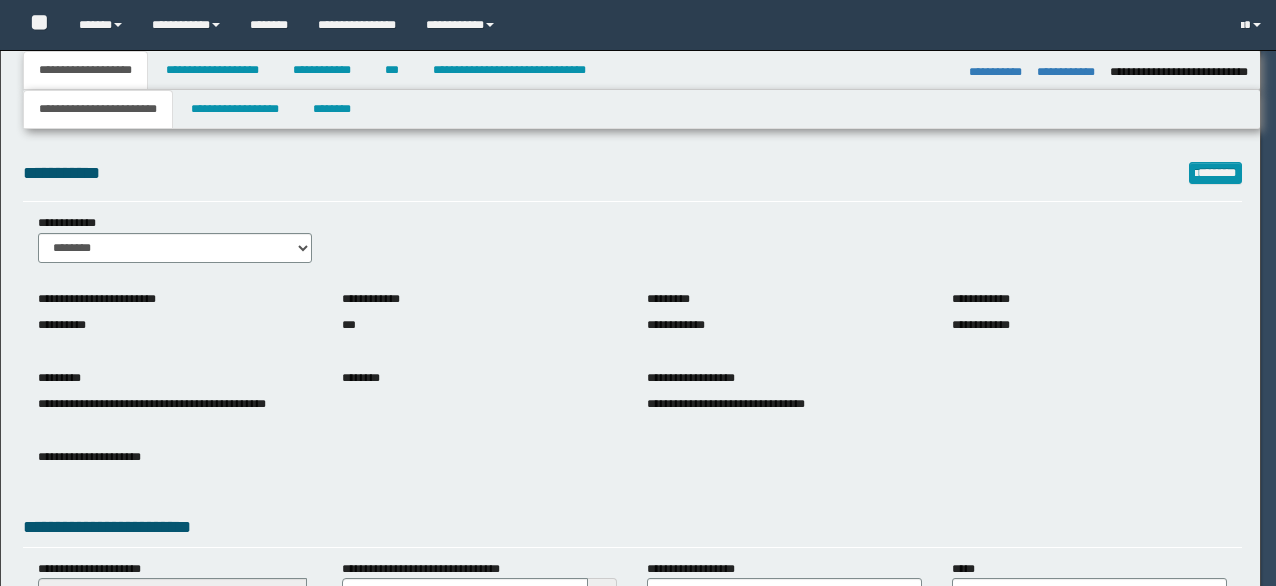 select on "**" 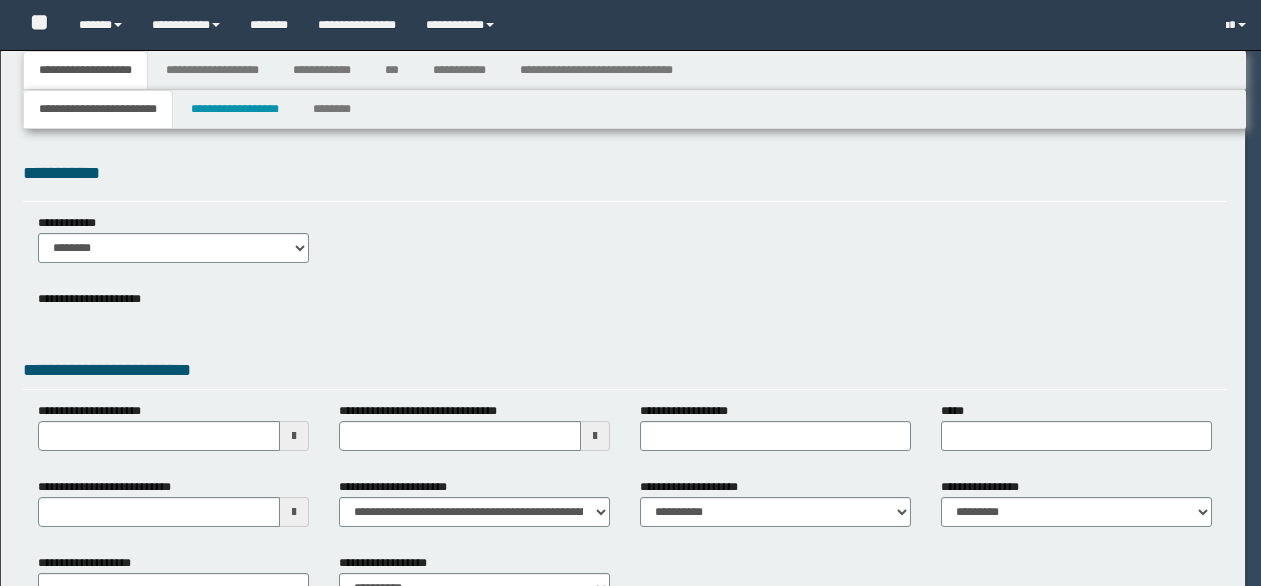 select on "*" 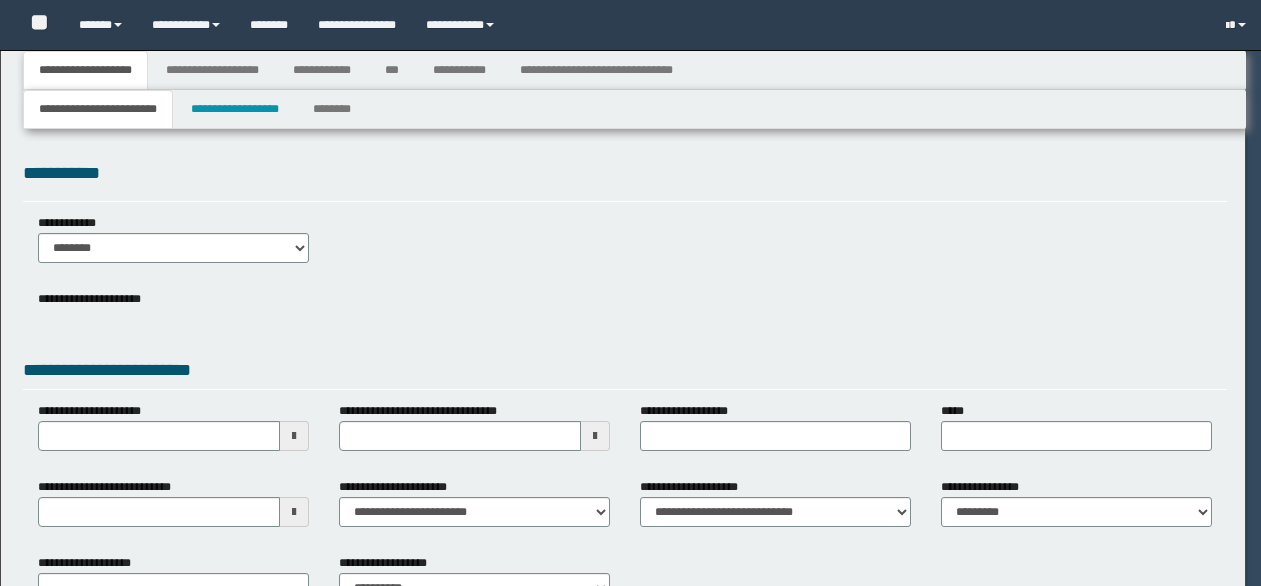 type on "**********" 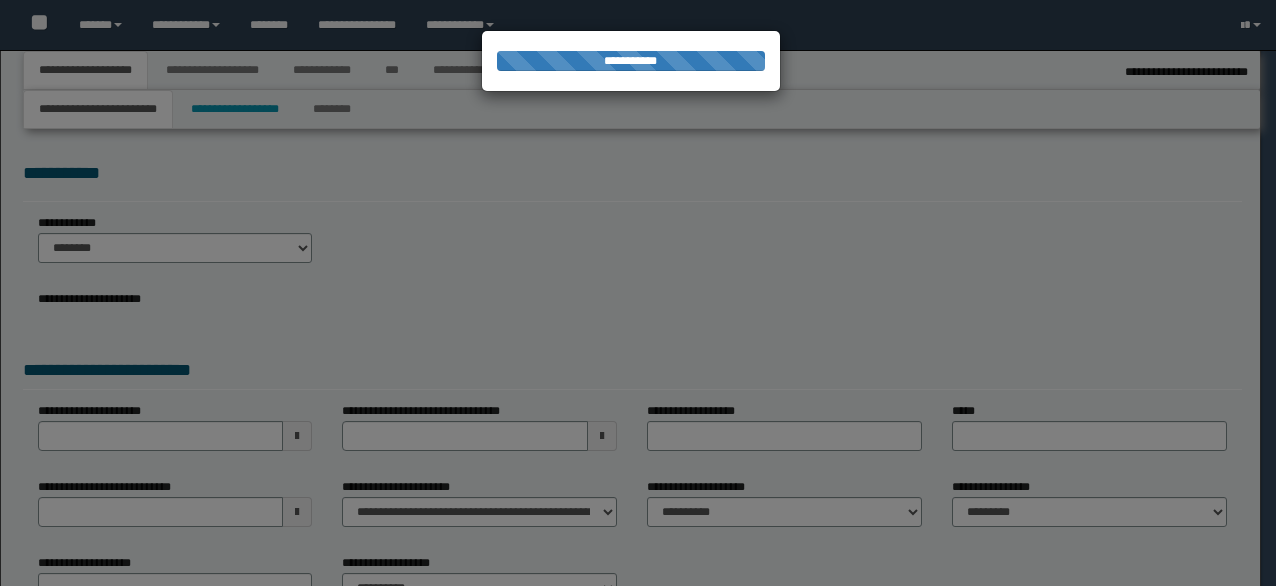 select on "**" 